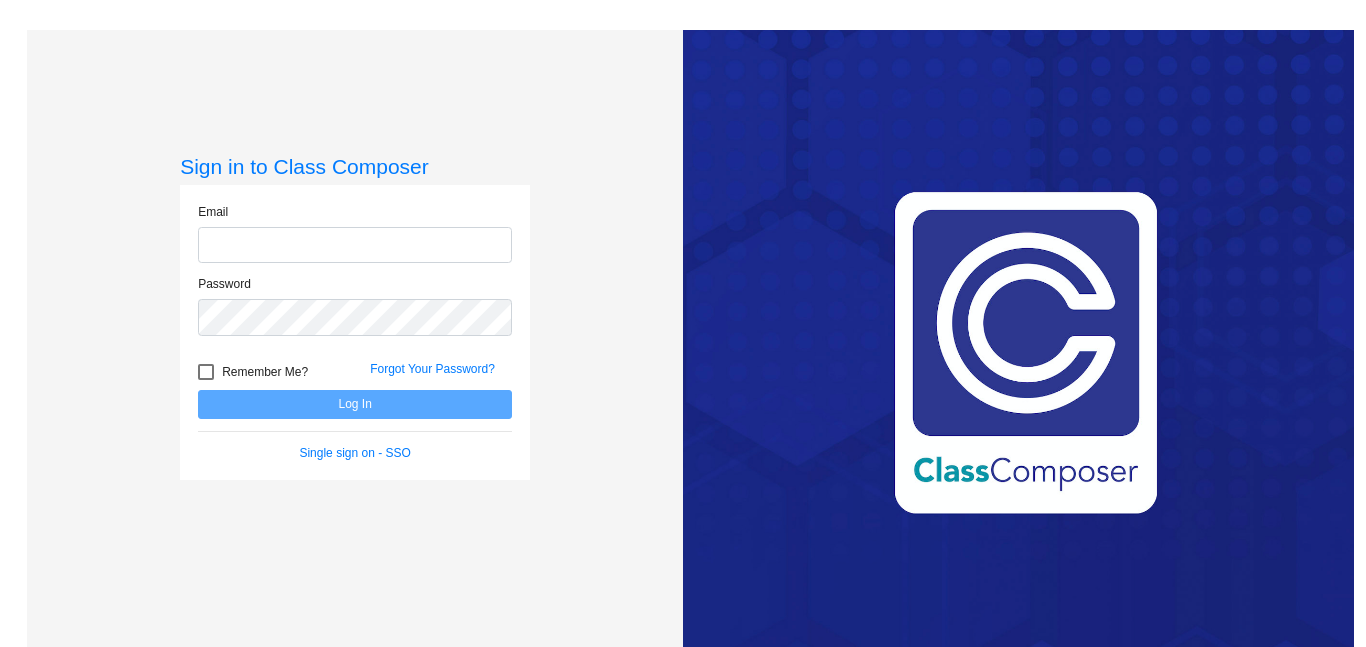 scroll, scrollTop: 0, scrollLeft: 0, axis: both 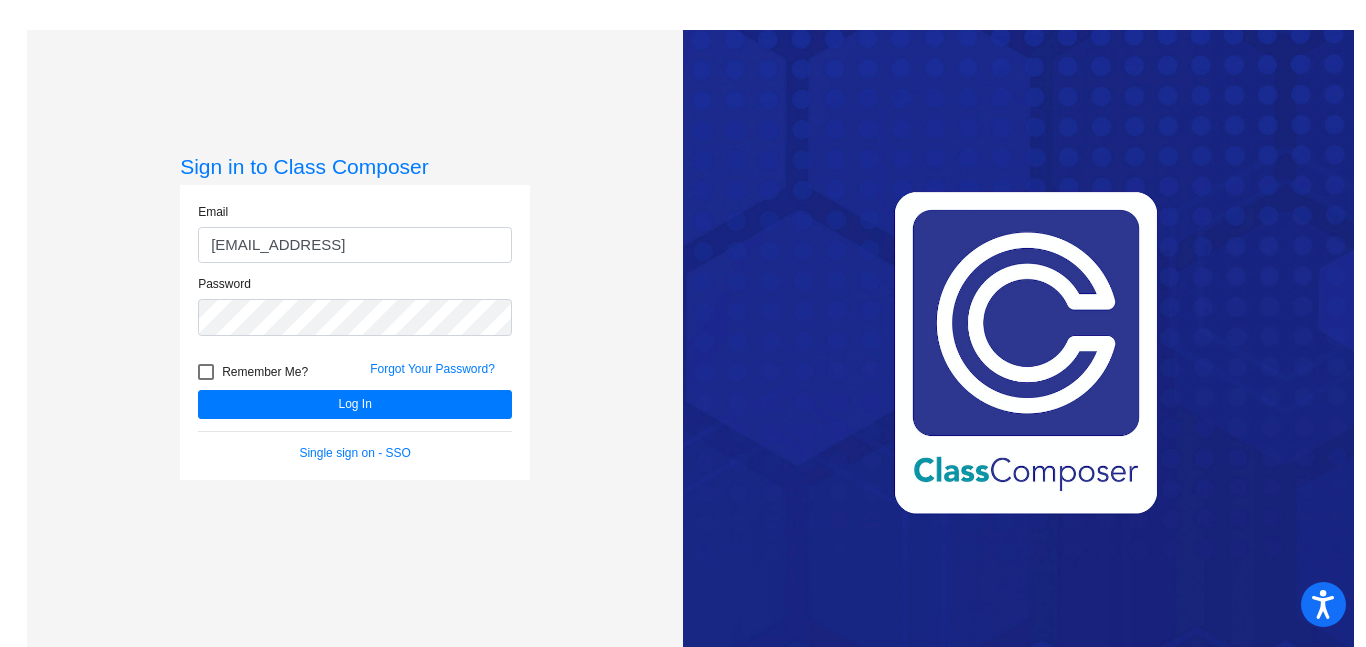 type on "[EMAIL_ADDRESS][DOMAIN_NAME]" 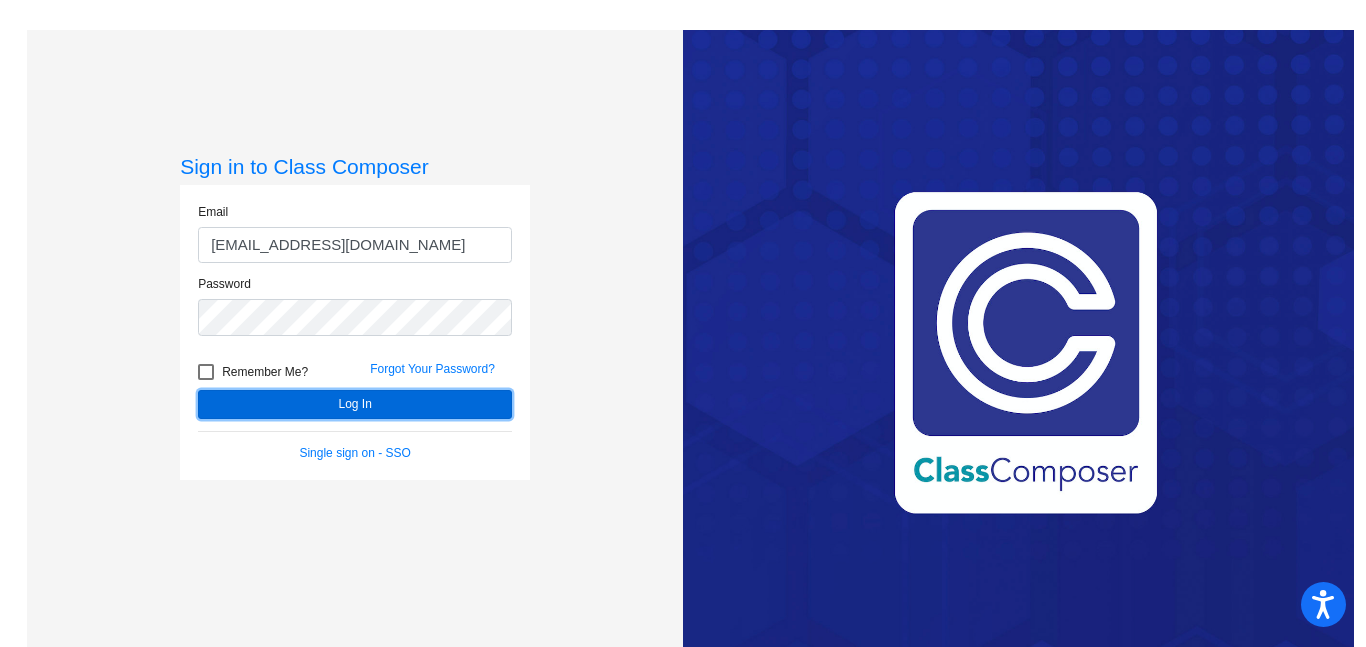 click on "Log In" 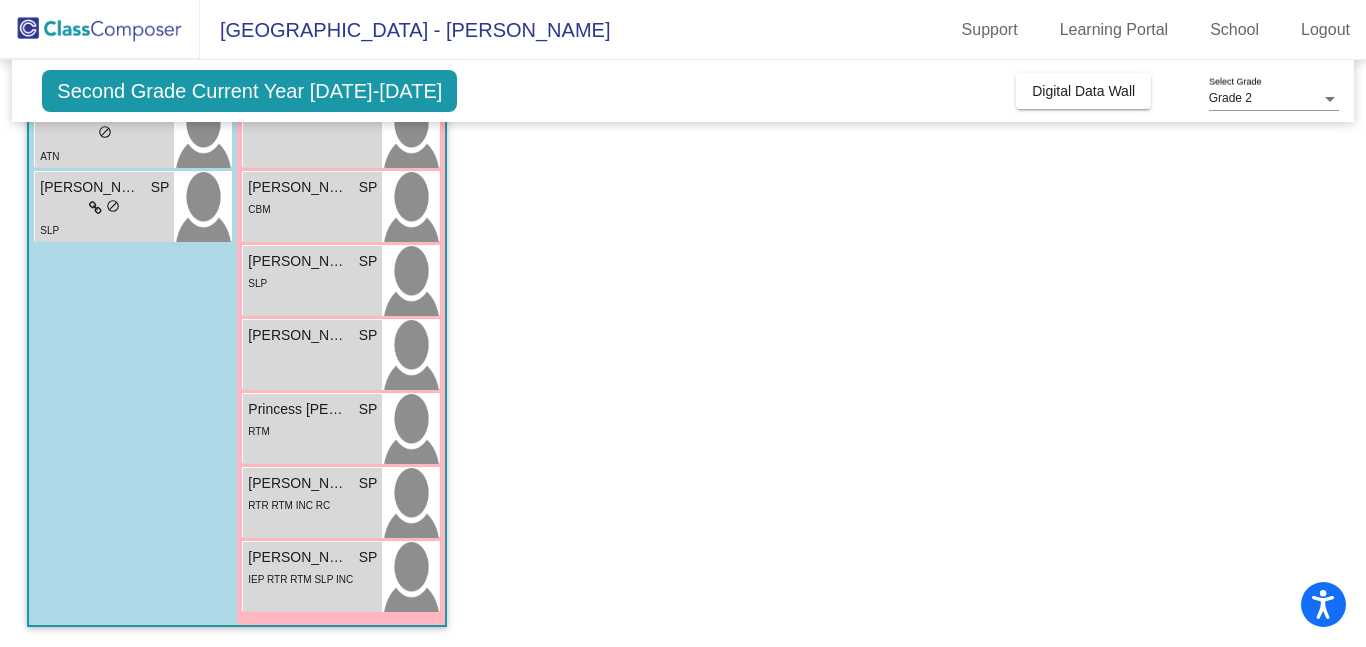 scroll, scrollTop: 0, scrollLeft: 0, axis: both 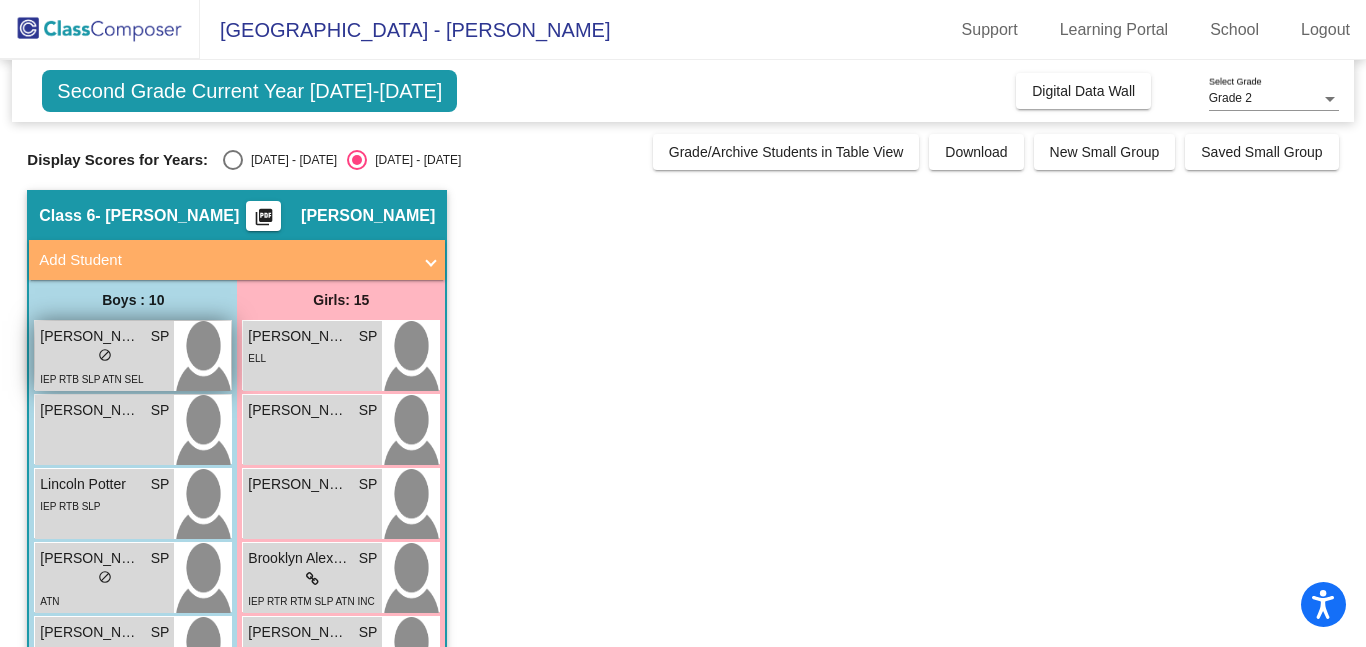 click on "IEP RTB SLP ATN SEL" at bounding box center [104, 378] 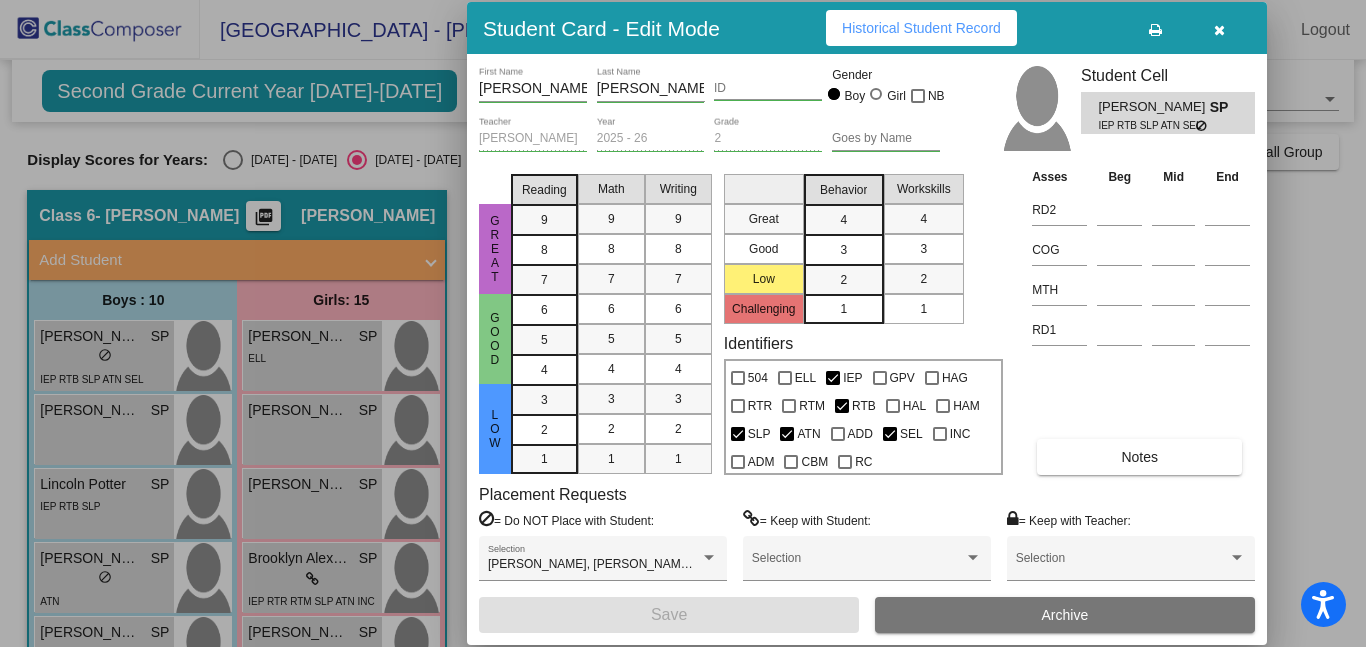 click at bounding box center [1219, 28] 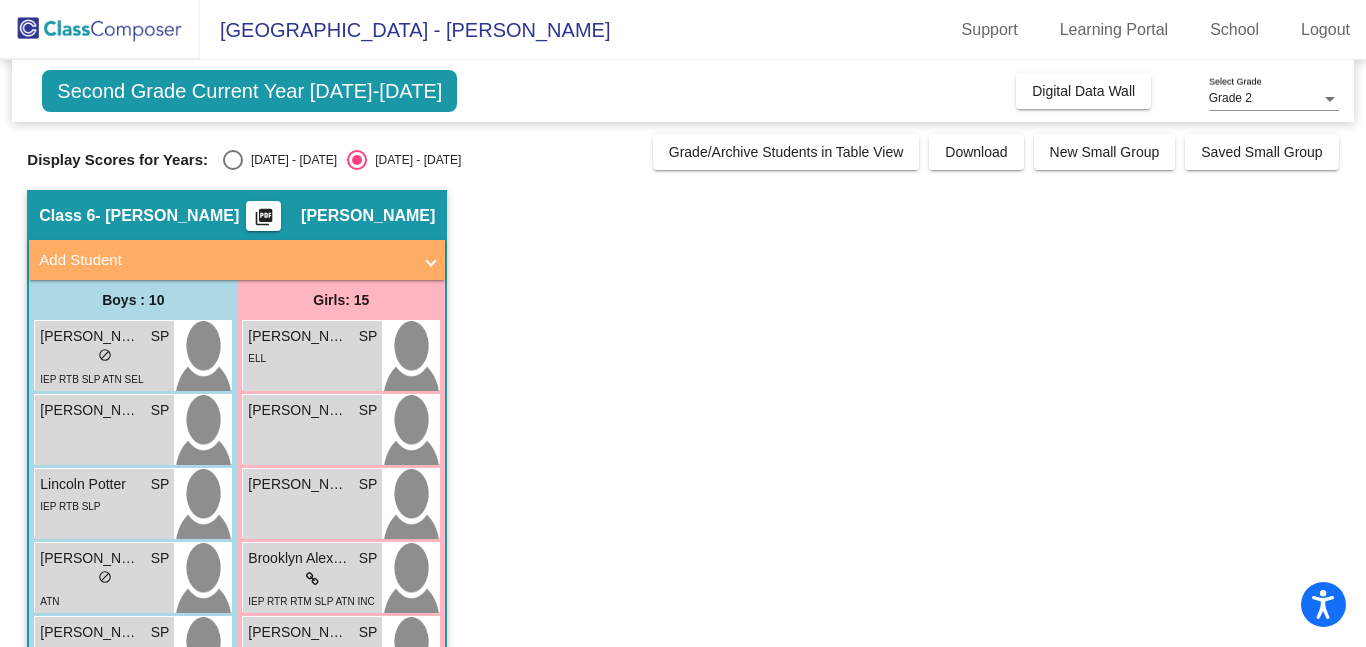 click at bounding box center [233, 160] 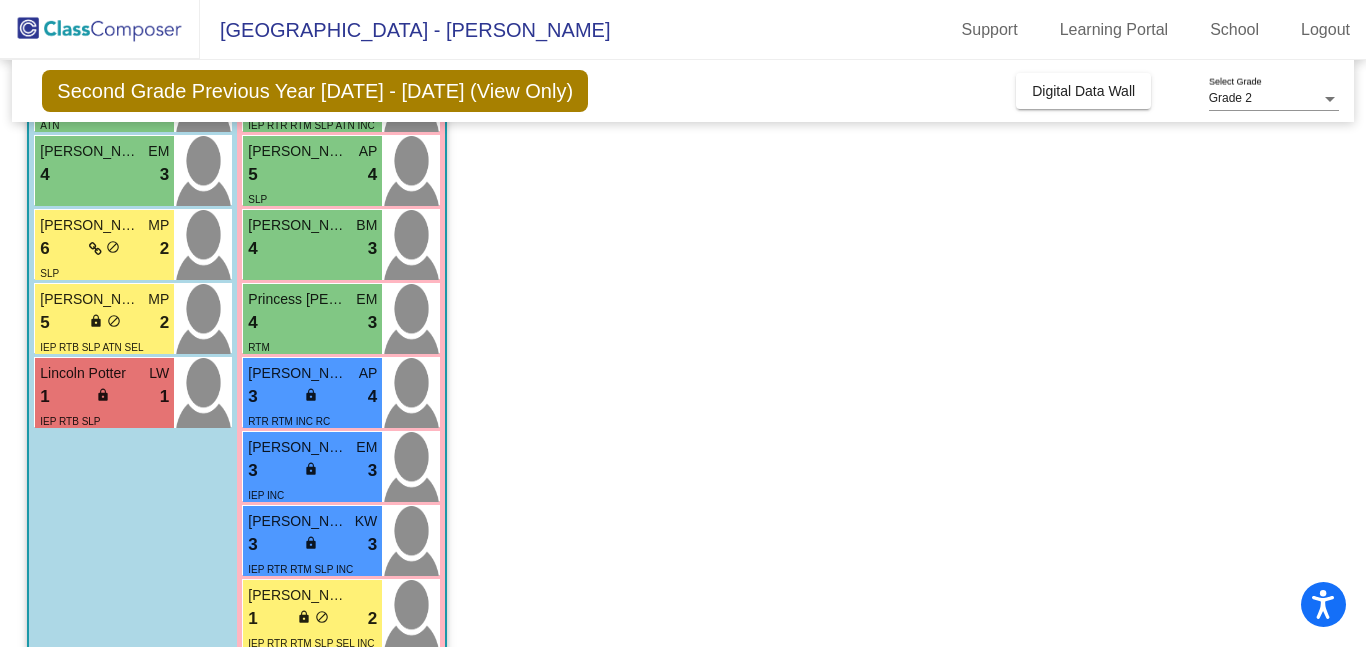 scroll, scrollTop: 630, scrollLeft: 0, axis: vertical 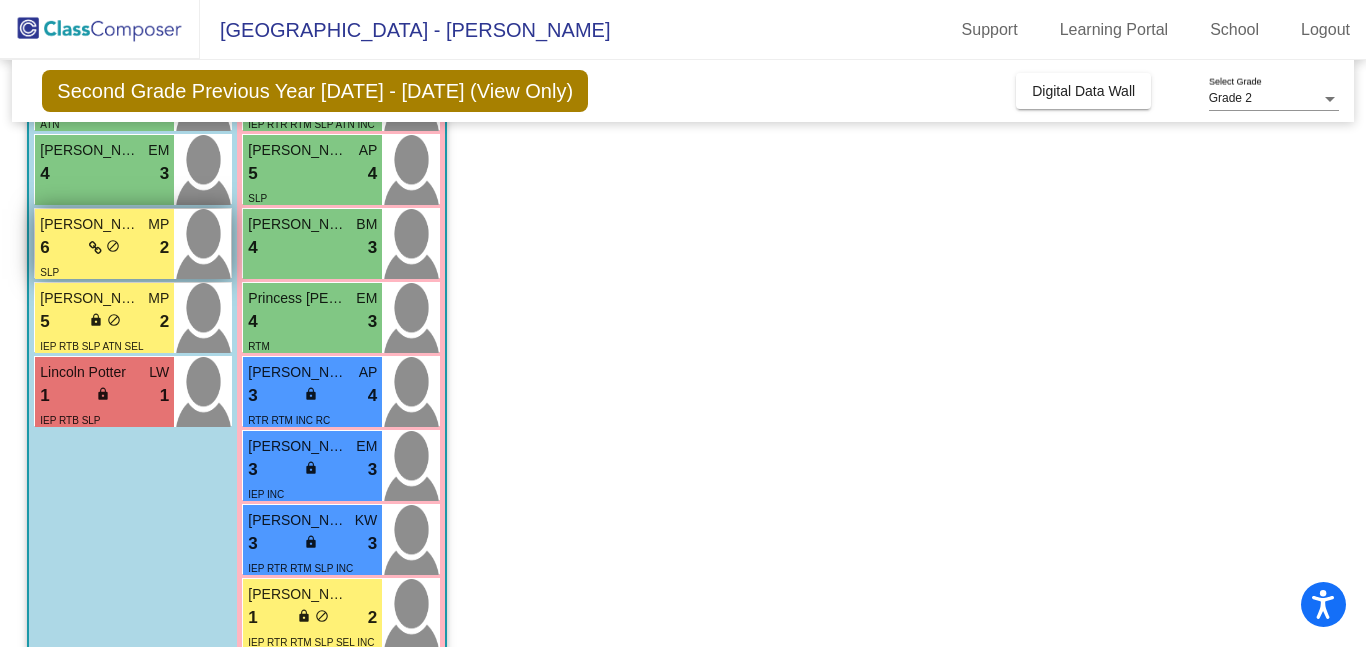 click on "[PERSON_NAME]" at bounding box center [90, 224] 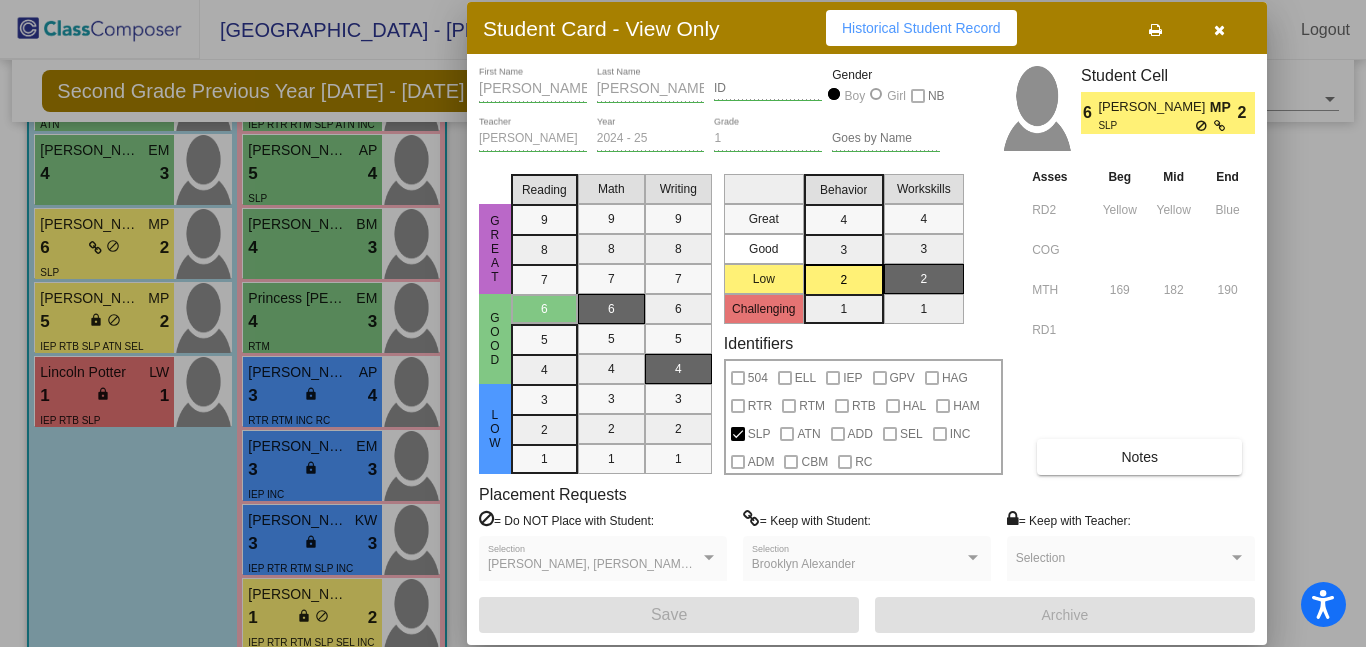 click on "Notes" at bounding box center (1139, 457) 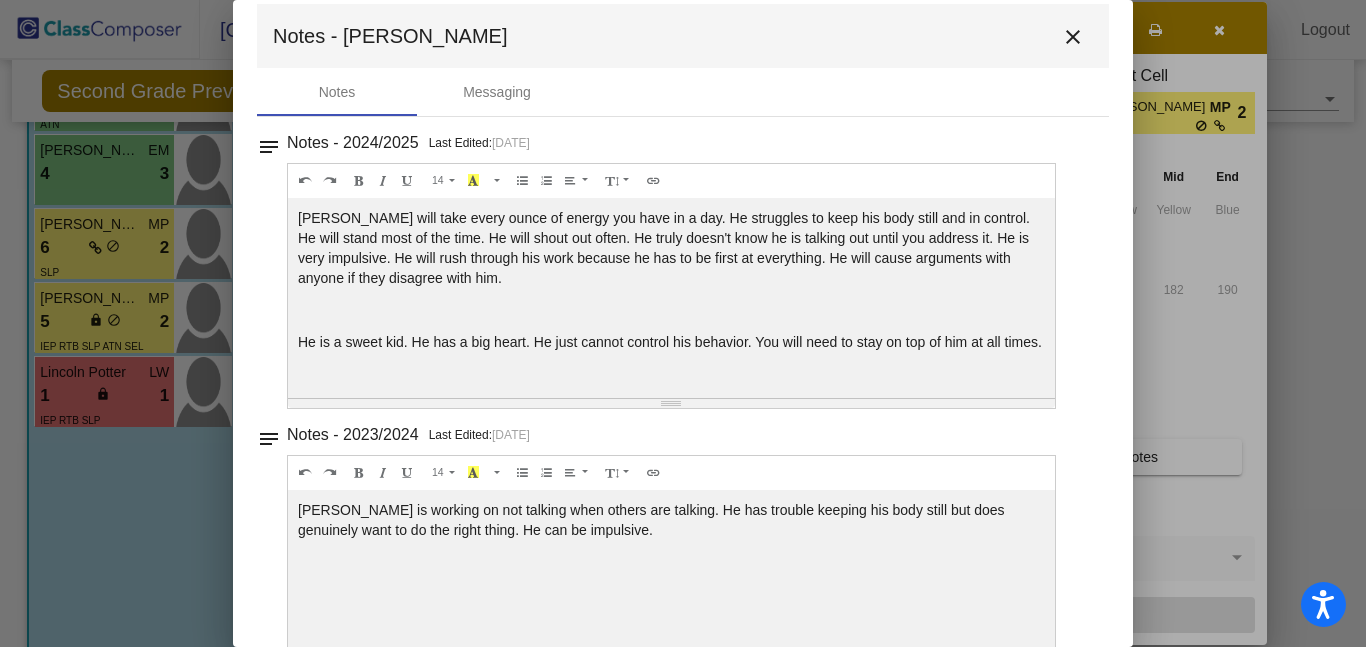 scroll, scrollTop: 0, scrollLeft: 0, axis: both 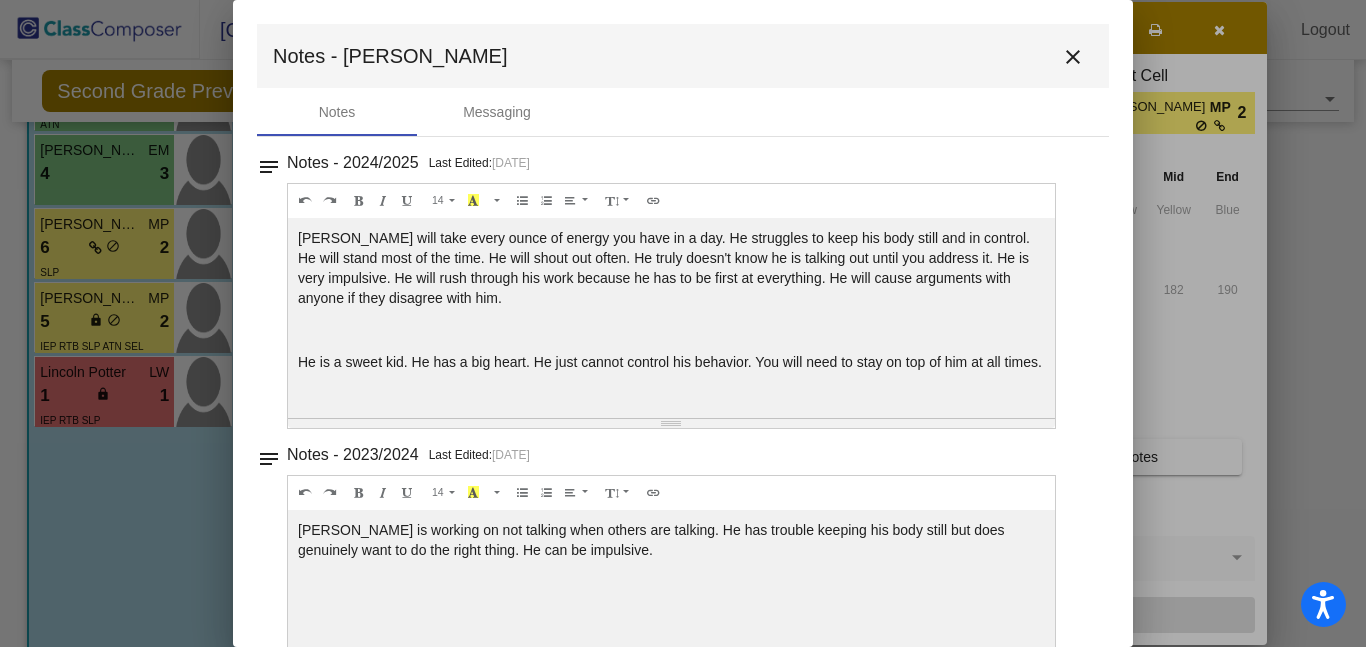 click on "close" at bounding box center (1073, 57) 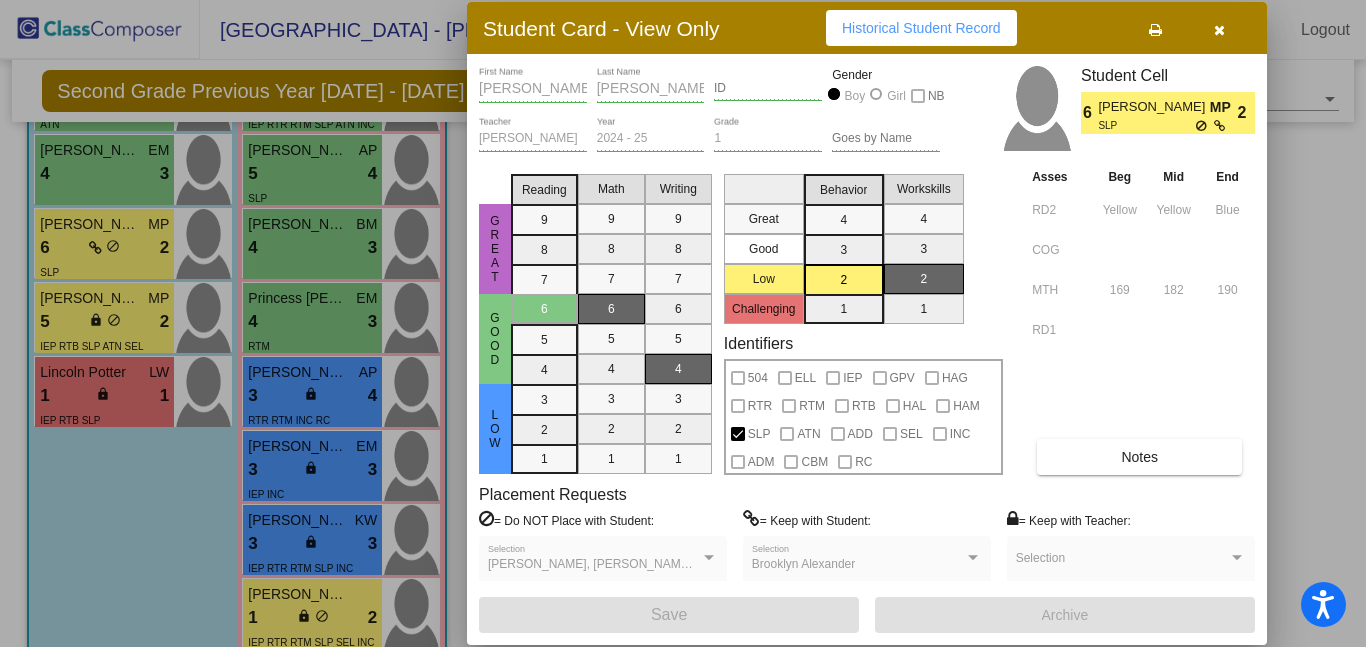 click at bounding box center [1219, 28] 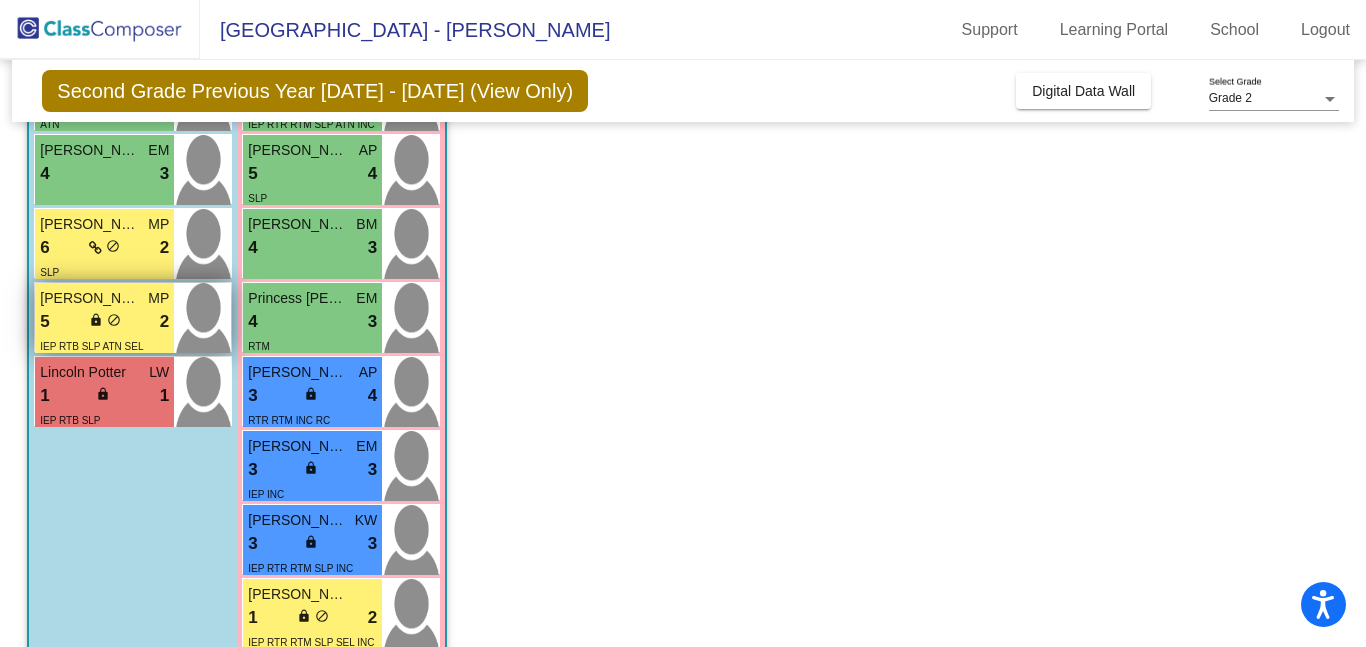 click on "5 lock do_not_disturb_alt 2" at bounding box center (104, 322) 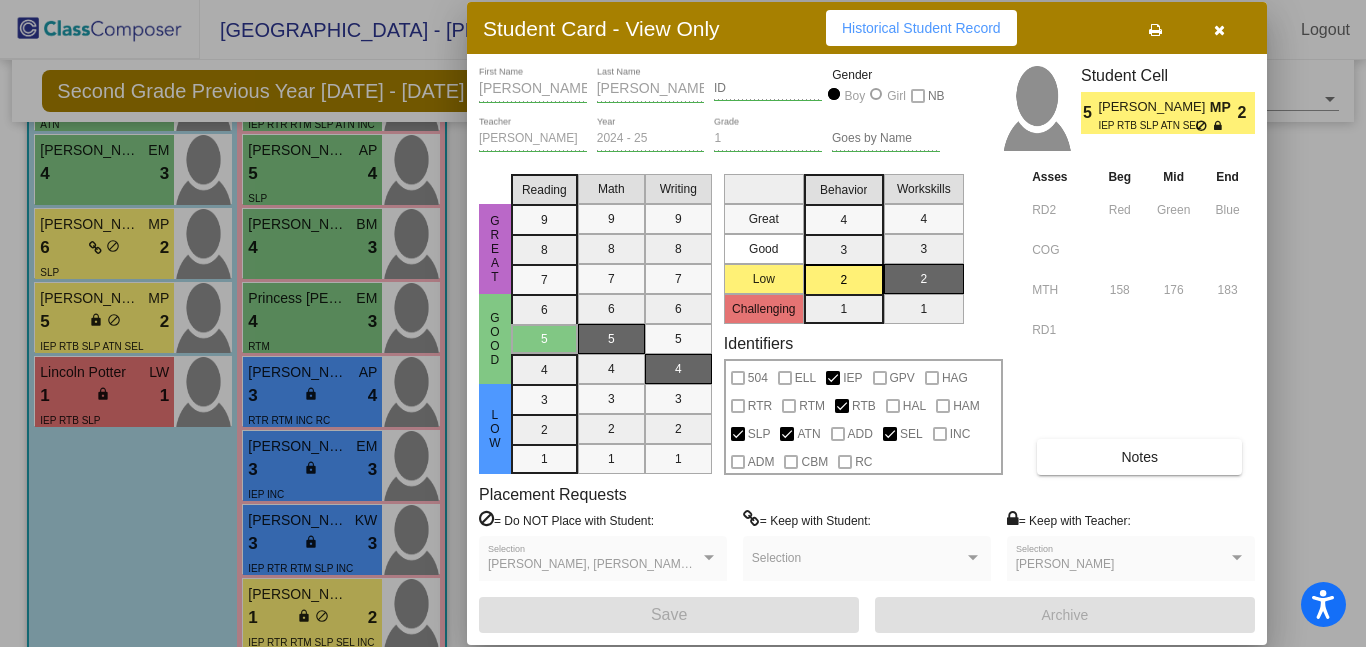 click on "Notes" at bounding box center (1139, 457) 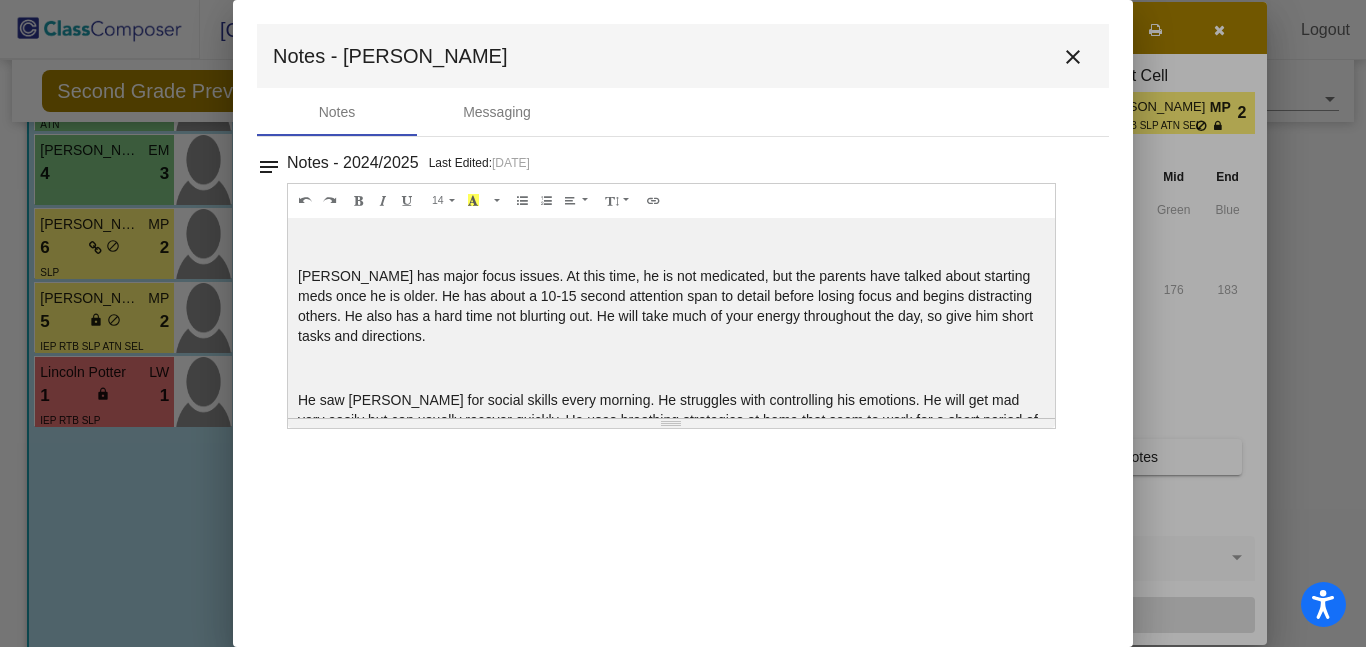 scroll, scrollTop: 60, scrollLeft: 0, axis: vertical 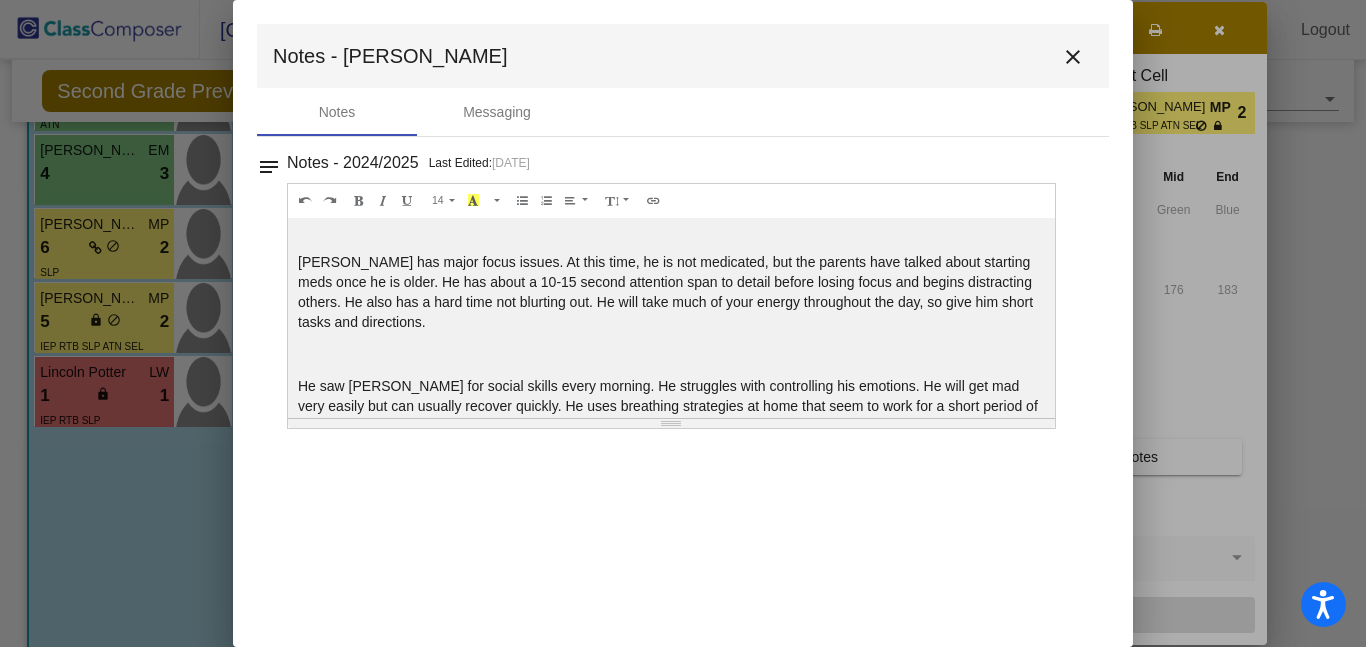 click on "close" at bounding box center (1073, 57) 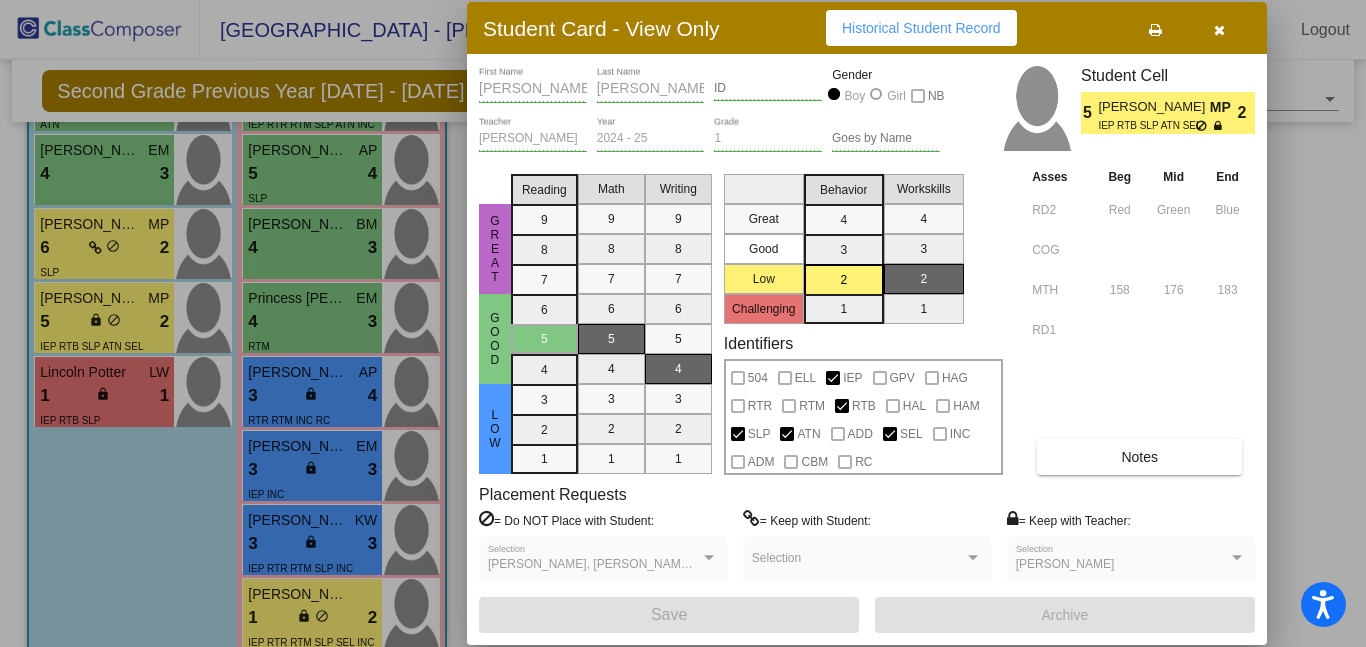 click at bounding box center (1219, 30) 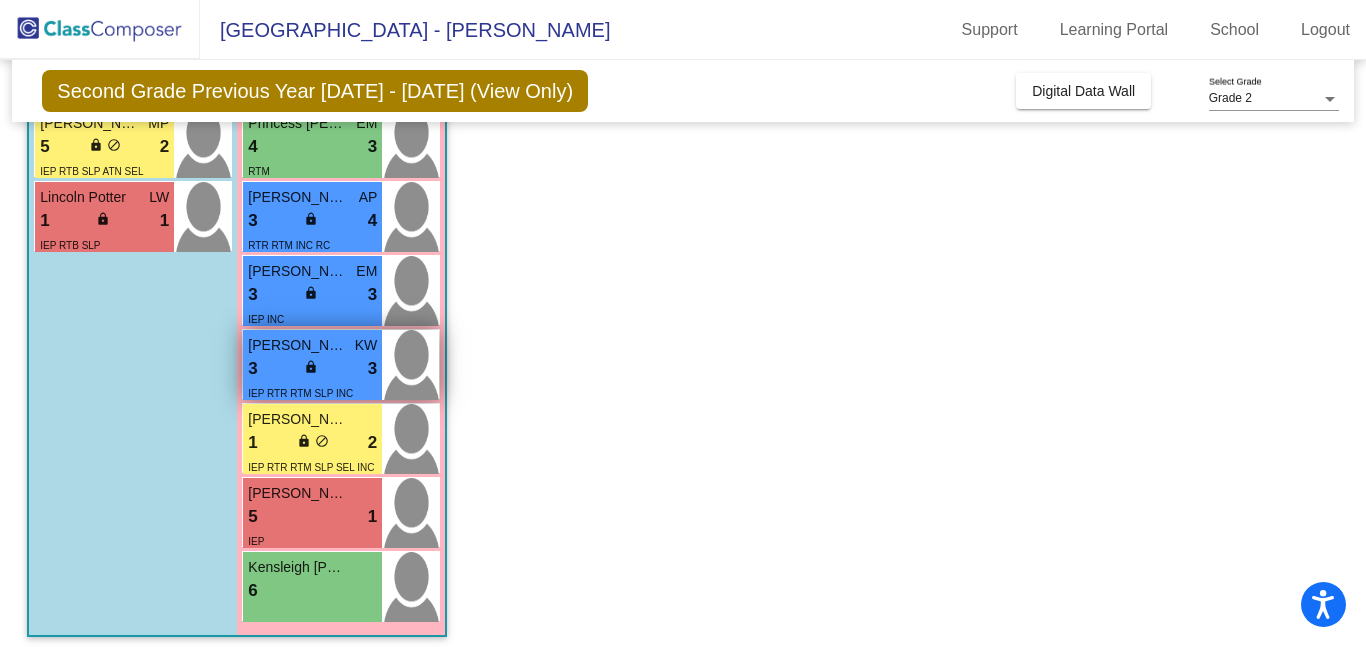 scroll, scrollTop: 815, scrollLeft: 0, axis: vertical 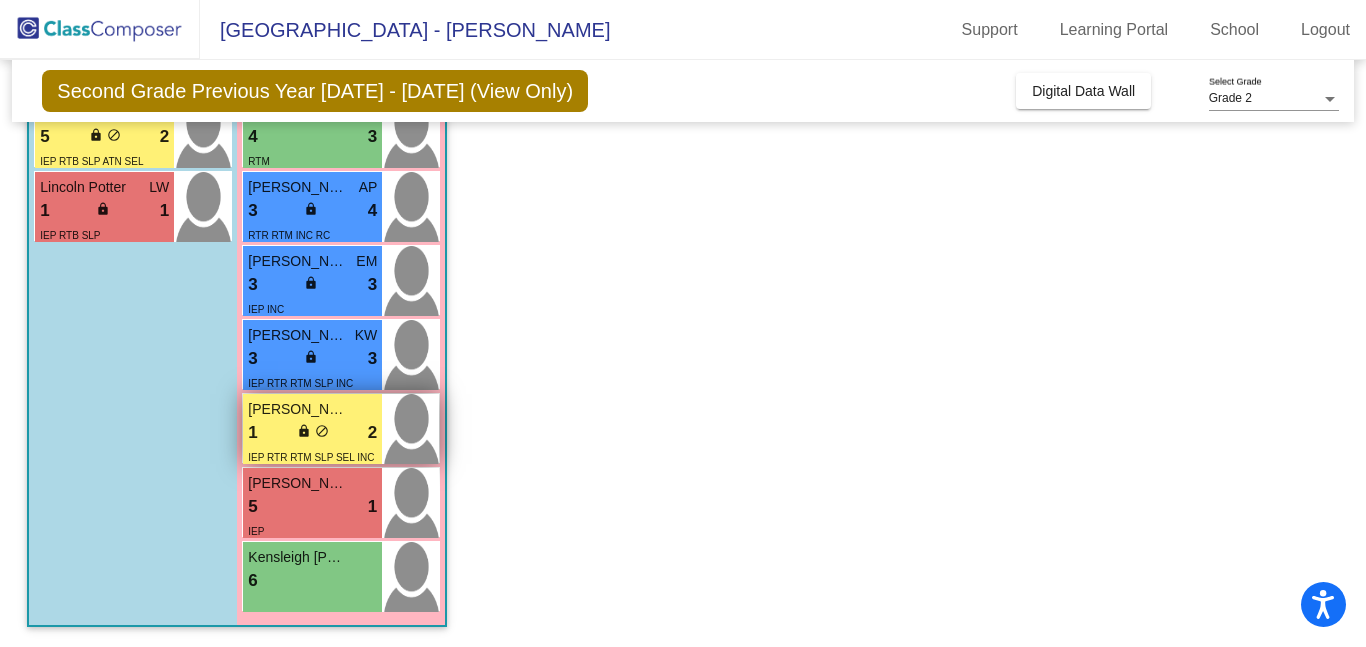 click on "1 lock do_not_disturb_alt 2" at bounding box center [312, 433] 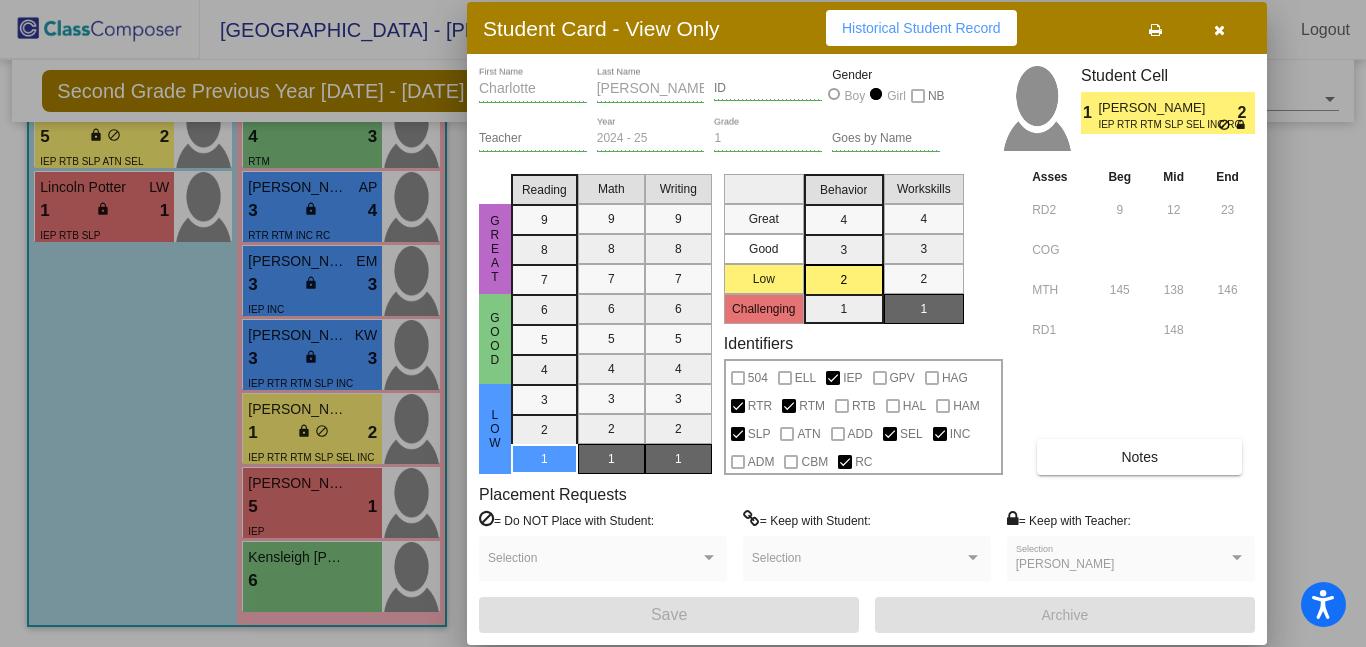 click on "Notes" at bounding box center (1139, 457) 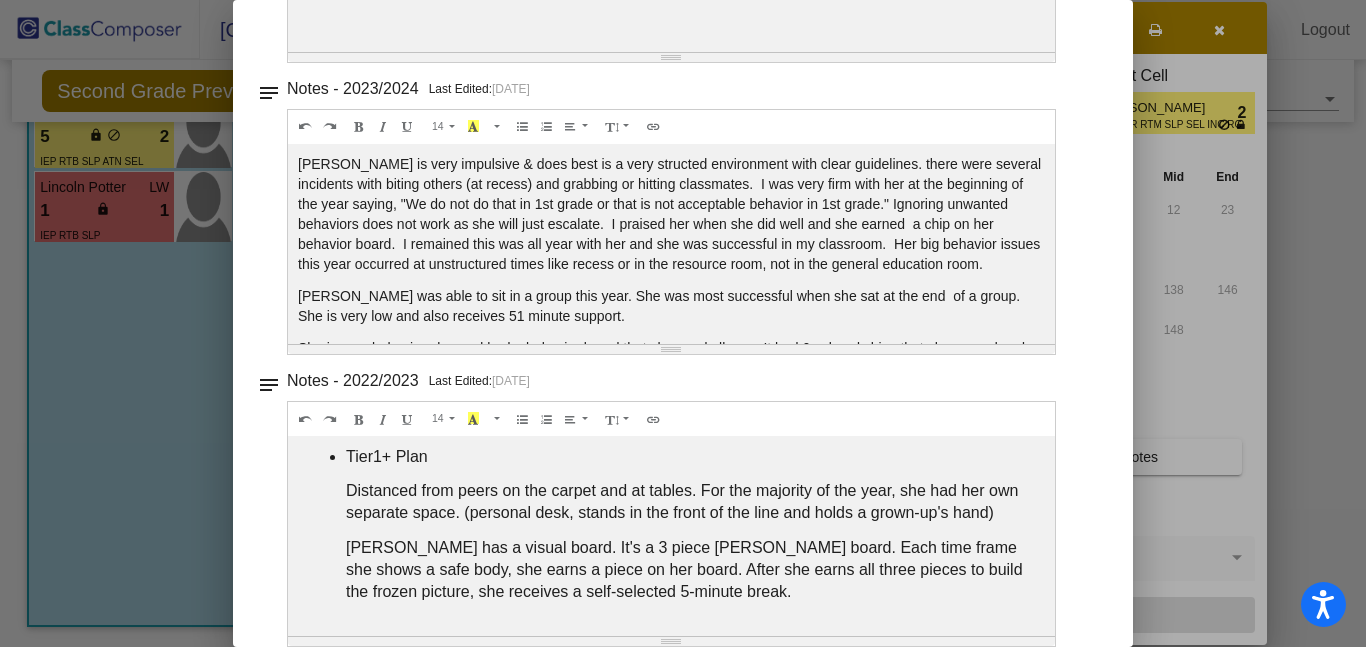 scroll, scrollTop: 363, scrollLeft: 0, axis: vertical 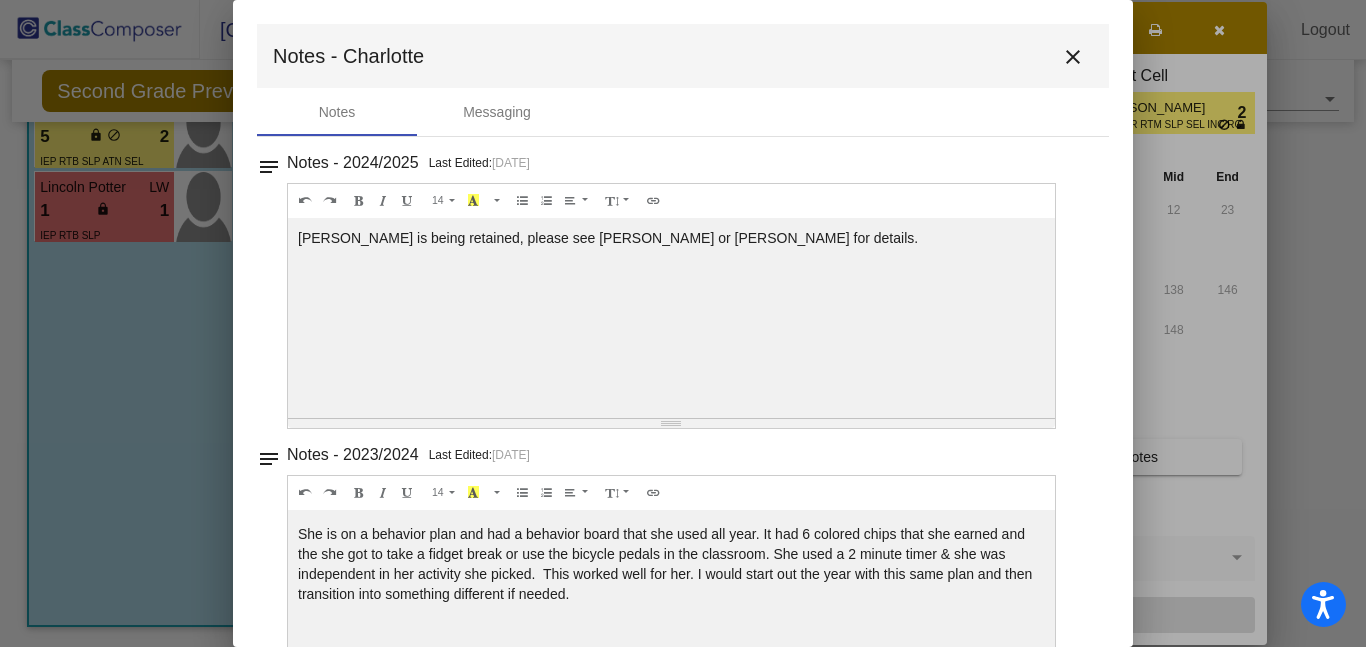 click on "close" at bounding box center (1073, 56) 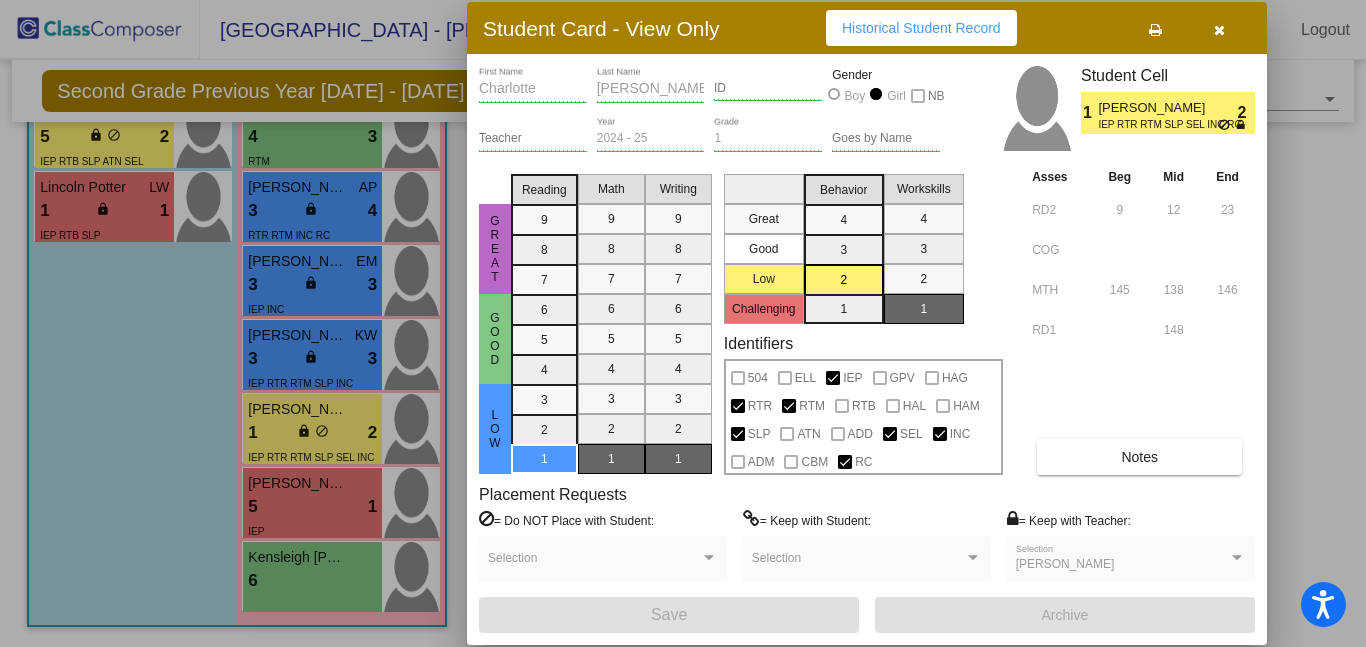 click at bounding box center [1219, 28] 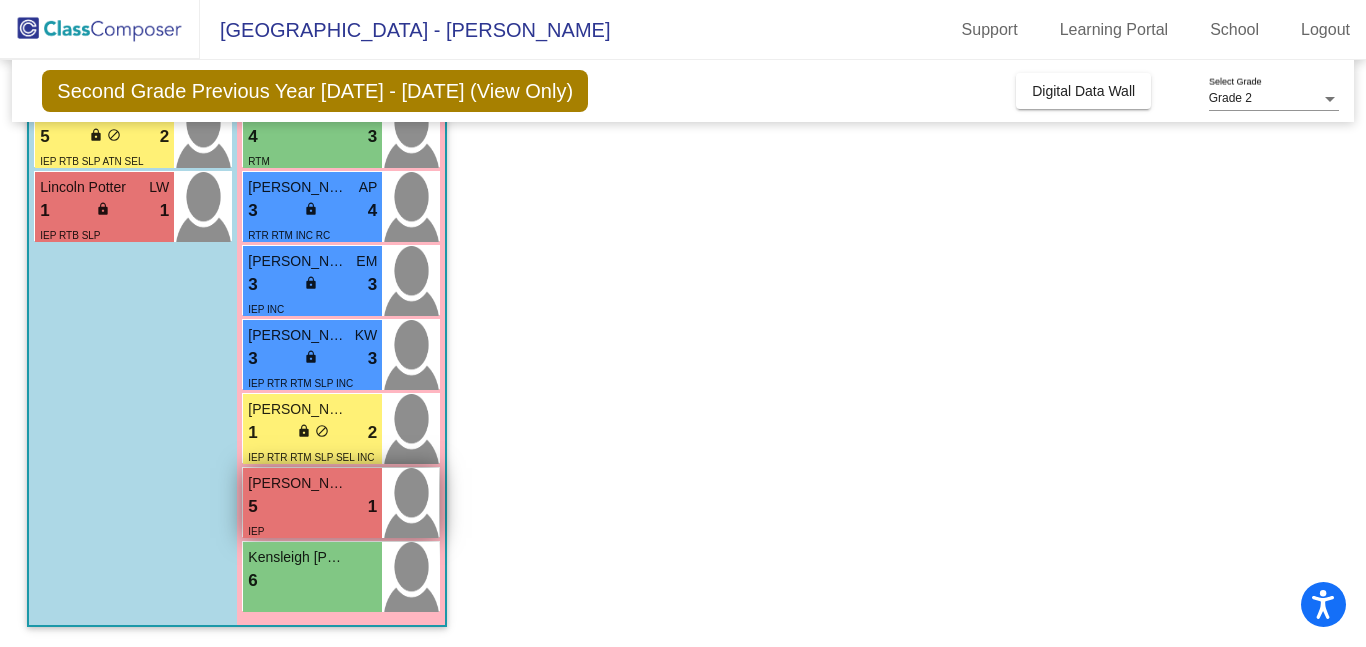 click on "5 lock do_not_disturb_alt 1" at bounding box center (312, 507) 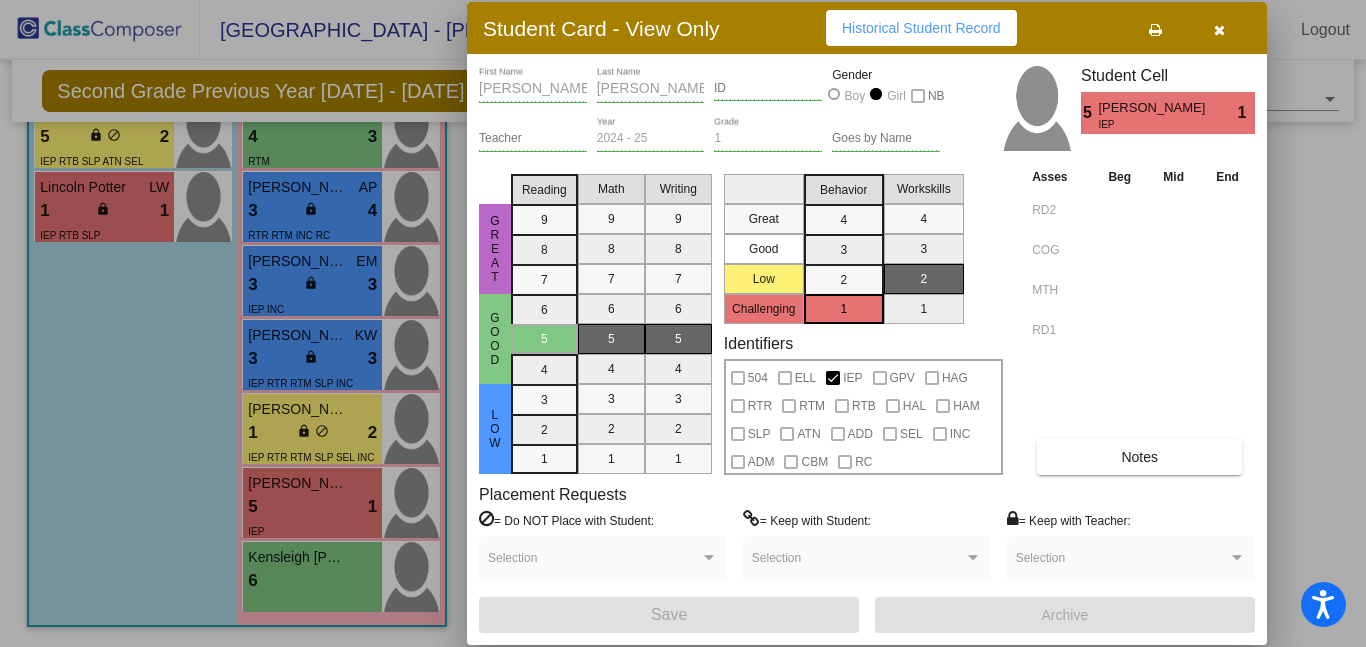 click on "Notes" at bounding box center [1139, 457] 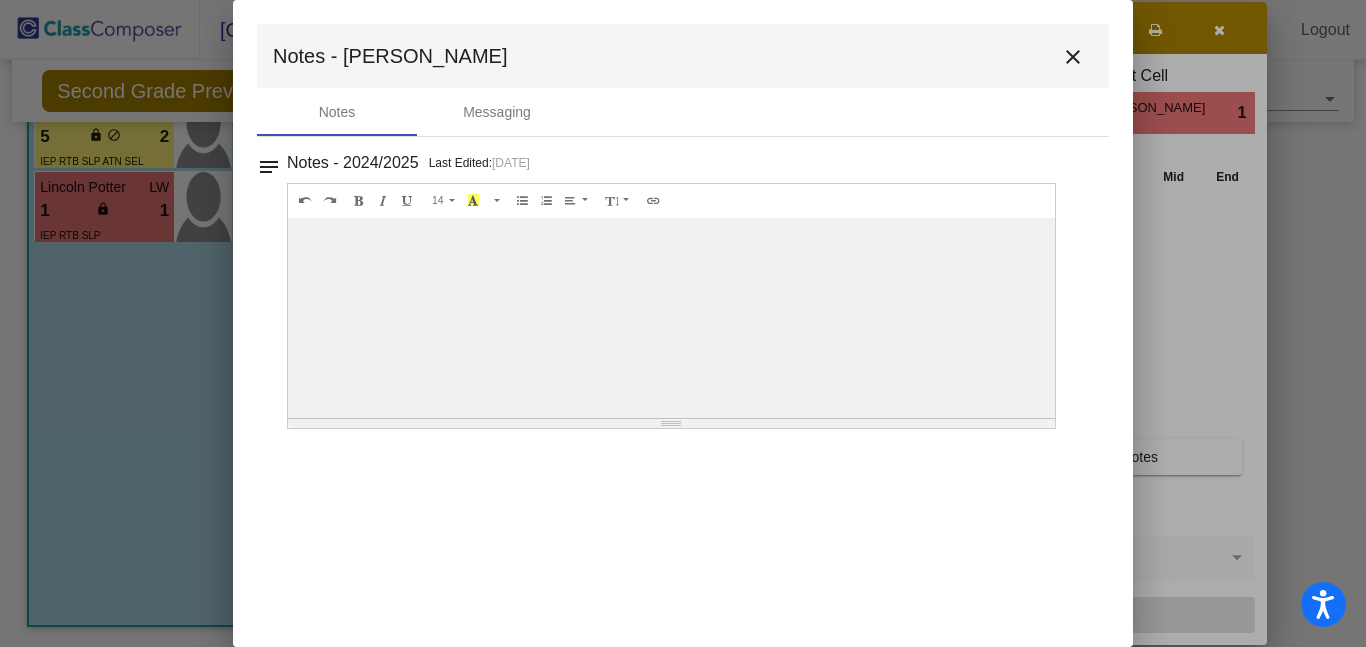click on "close" at bounding box center [1073, 57] 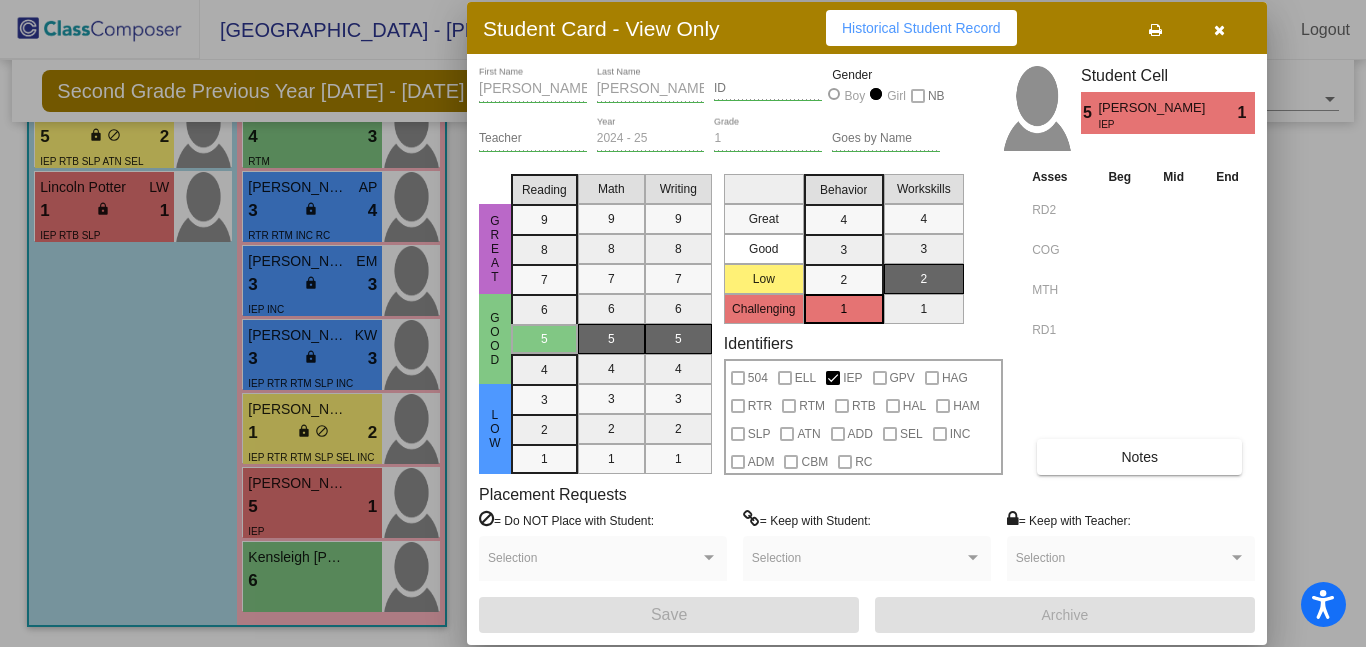 click at bounding box center [1219, 30] 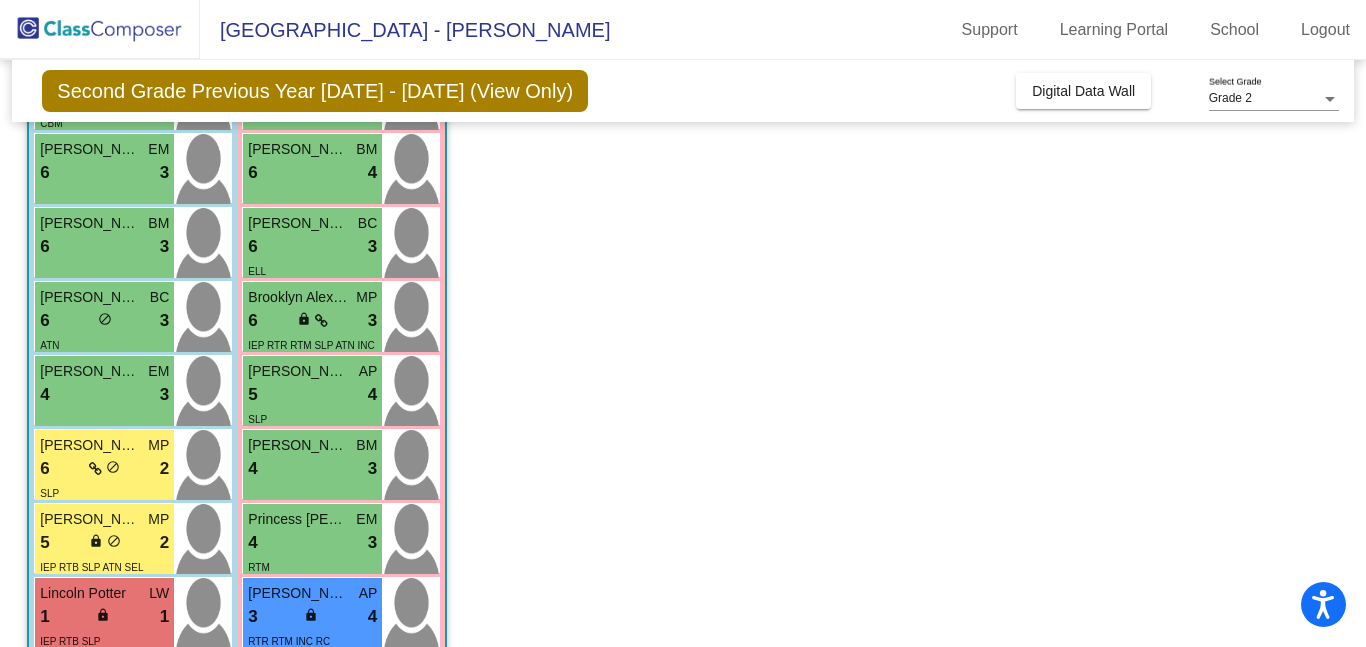 scroll, scrollTop: 412, scrollLeft: 0, axis: vertical 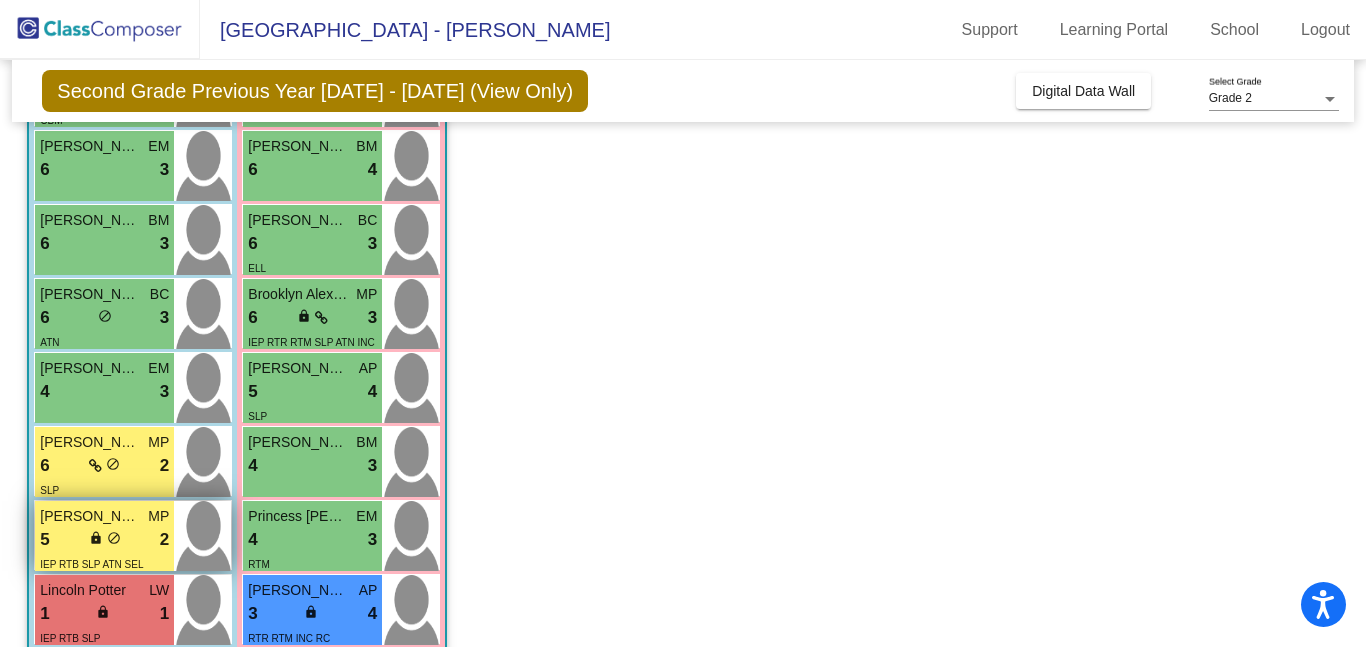 click on "[PERSON_NAME]" at bounding box center [90, 516] 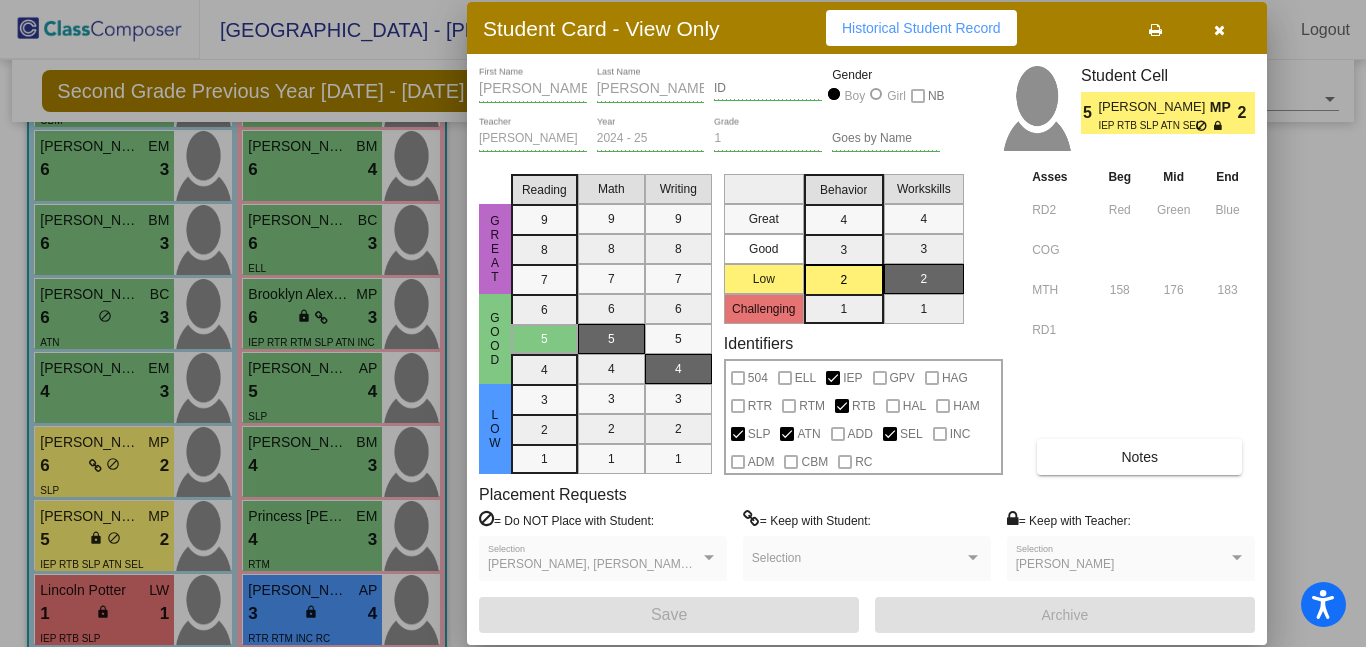 click on "Historical Student Record" at bounding box center (921, 28) 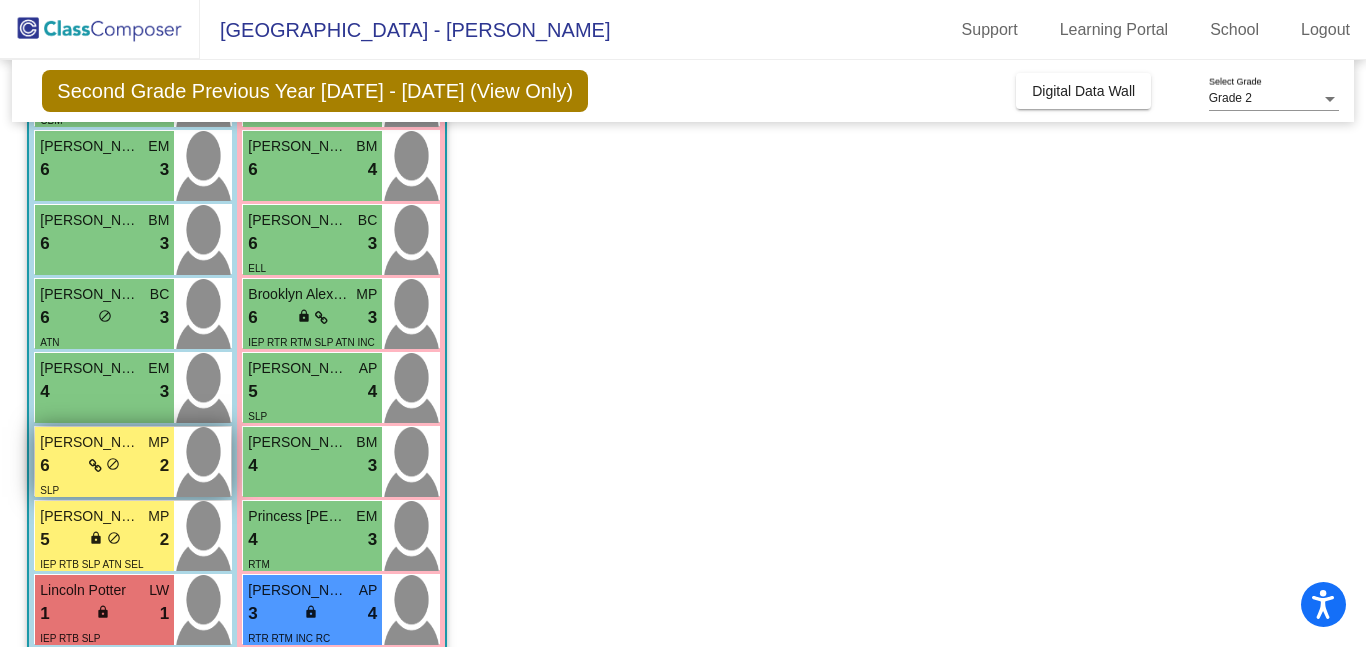 click on "SLP" at bounding box center [104, 489] 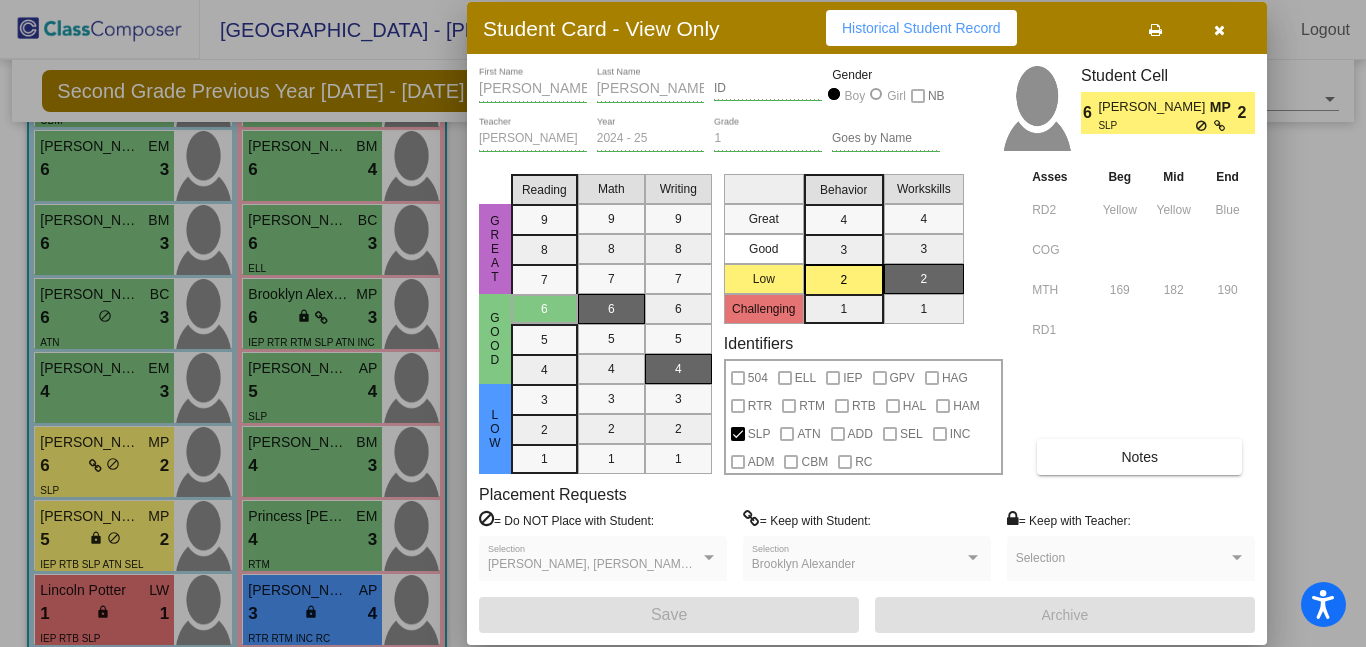 click on "Historical Student Record" at bounding box center [921, 28] 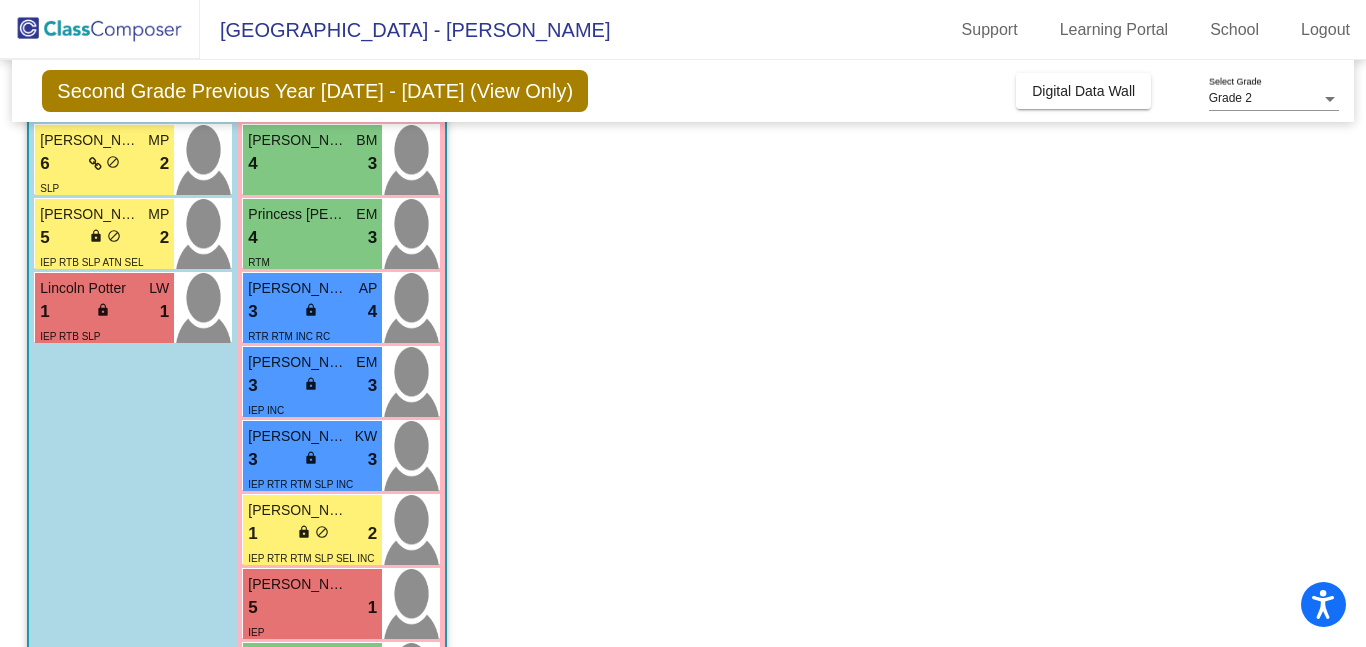 scroll, scrollTop: 715, scrollLeft: 0, axis: vertical 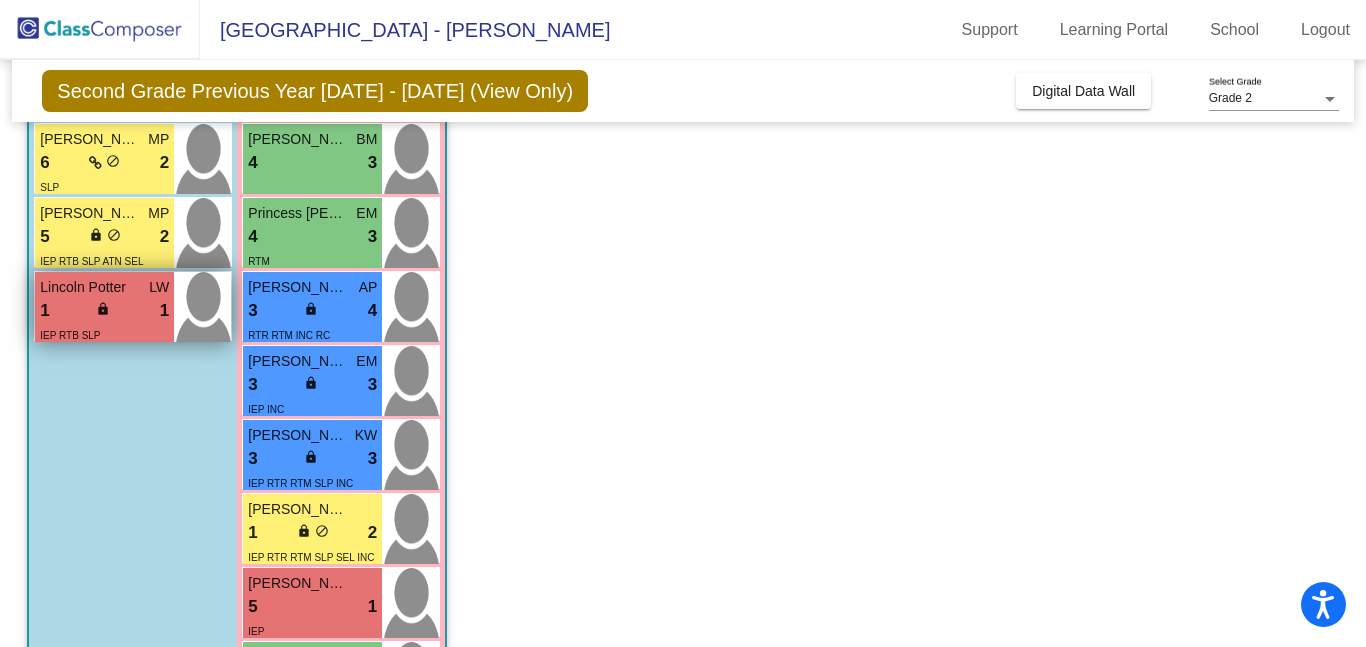 click on "1 lock do_not_disturb_alt 1" at bounding box center [104, 311] 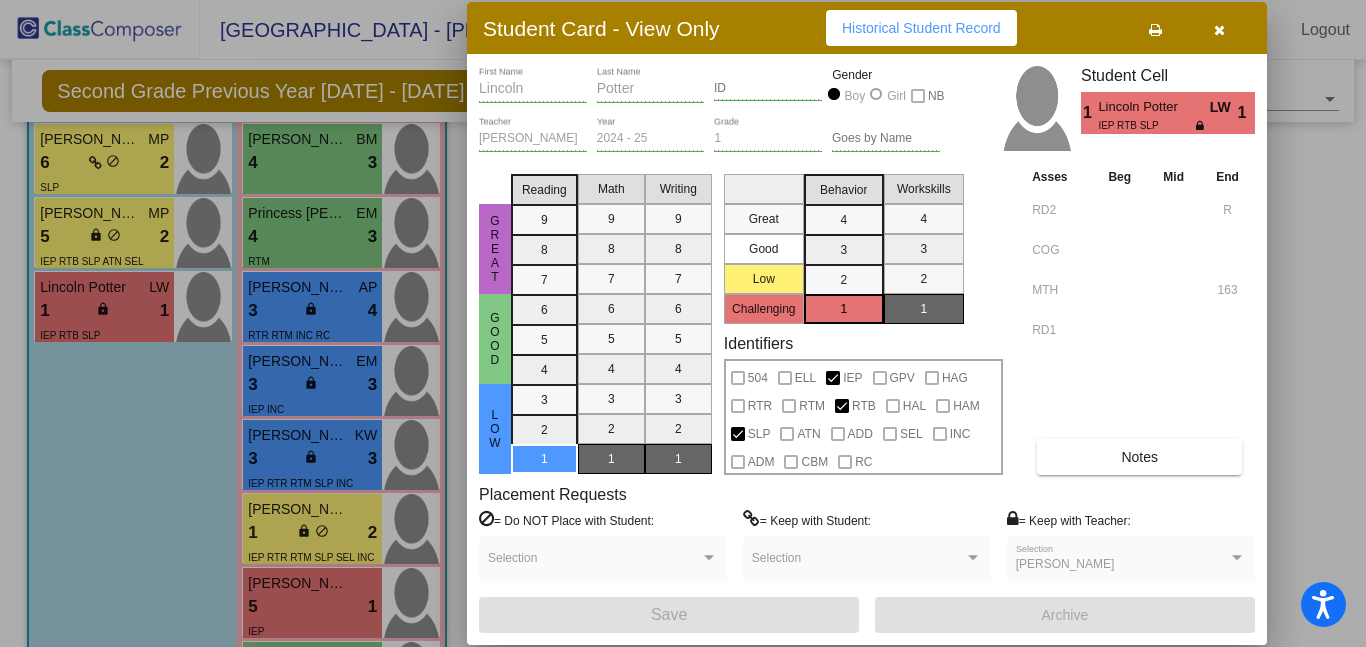 click on "Historical Student Record" at bounding box center (921, 28) 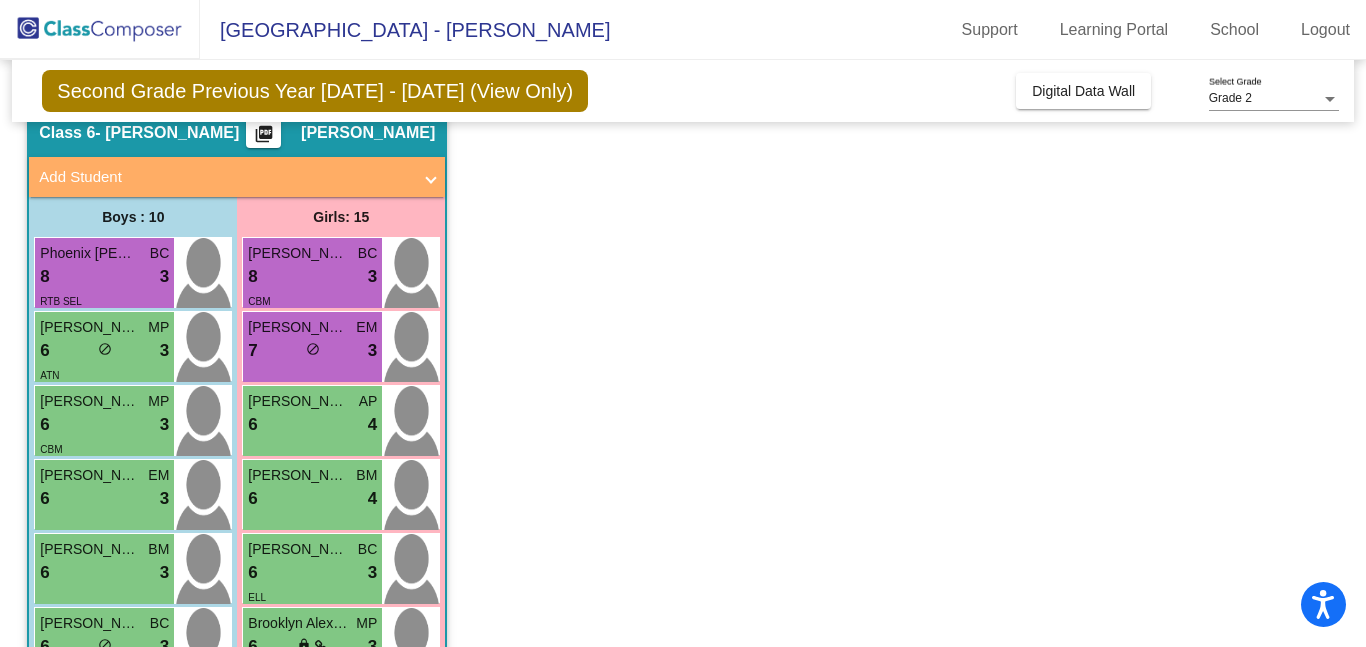 scroll, scrollTop: 0, scrollLeft: 0, axis: both 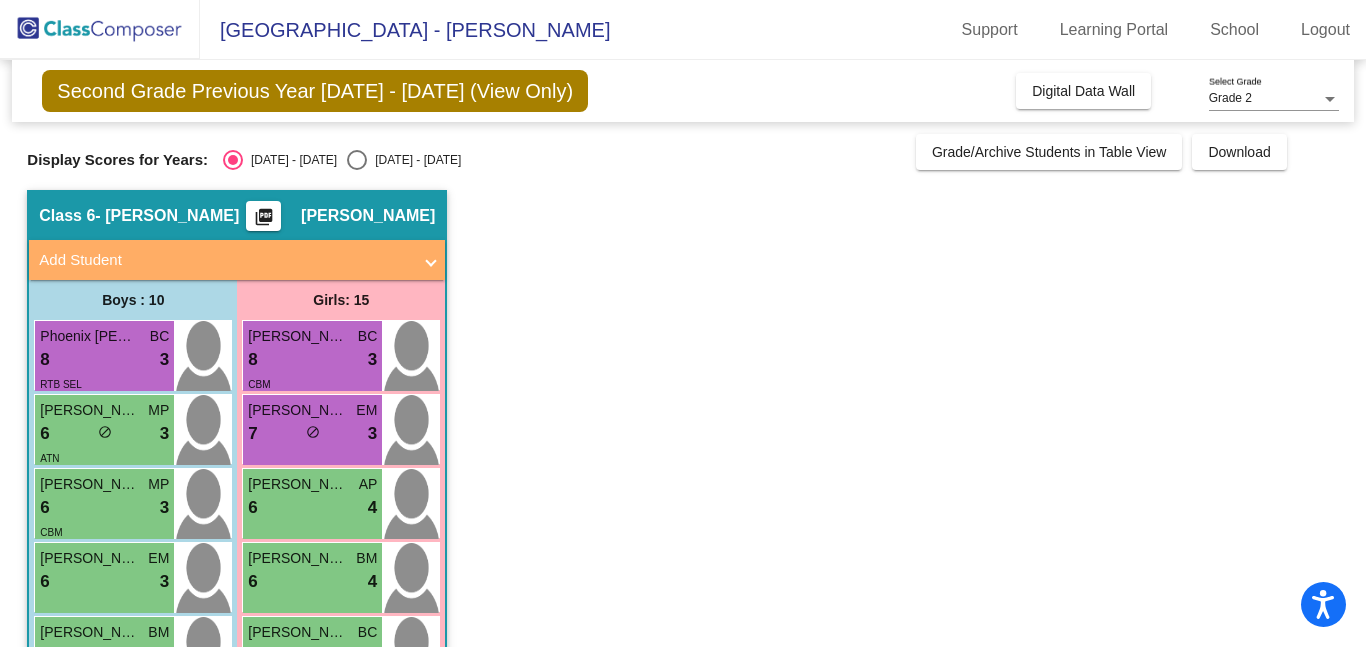 click on "picture_as_pdf" 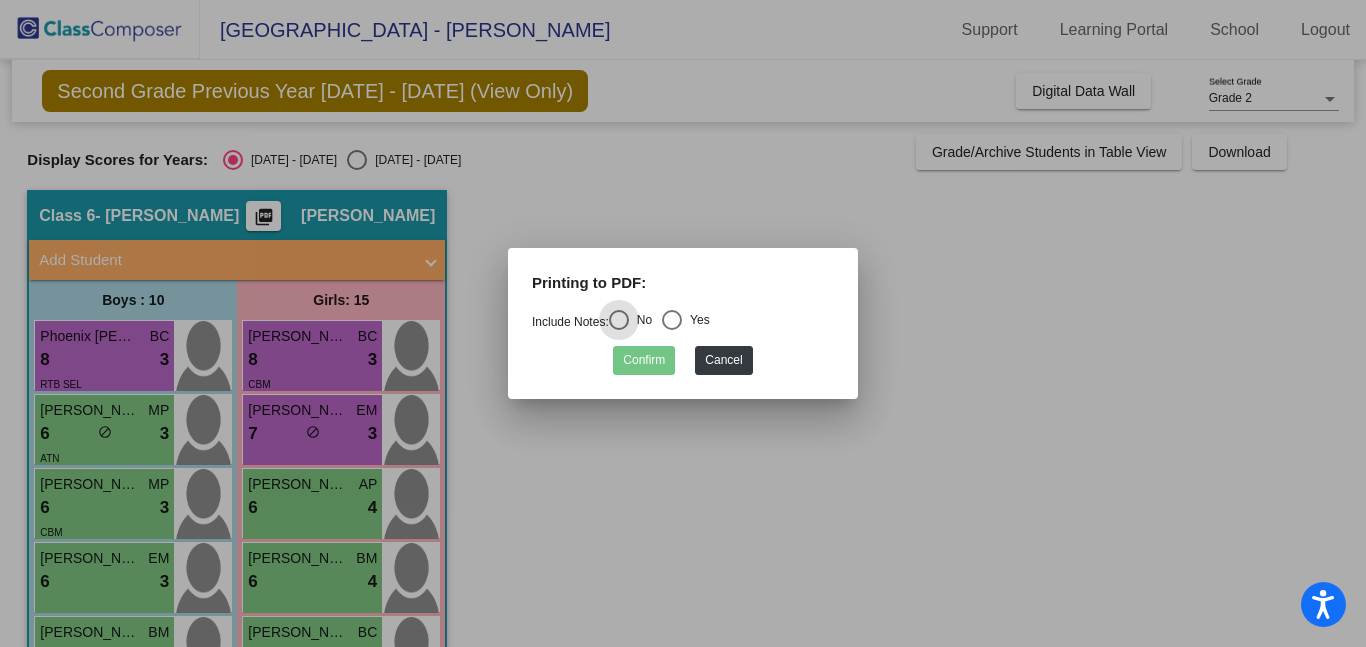 click at bounding box center (672, 320) 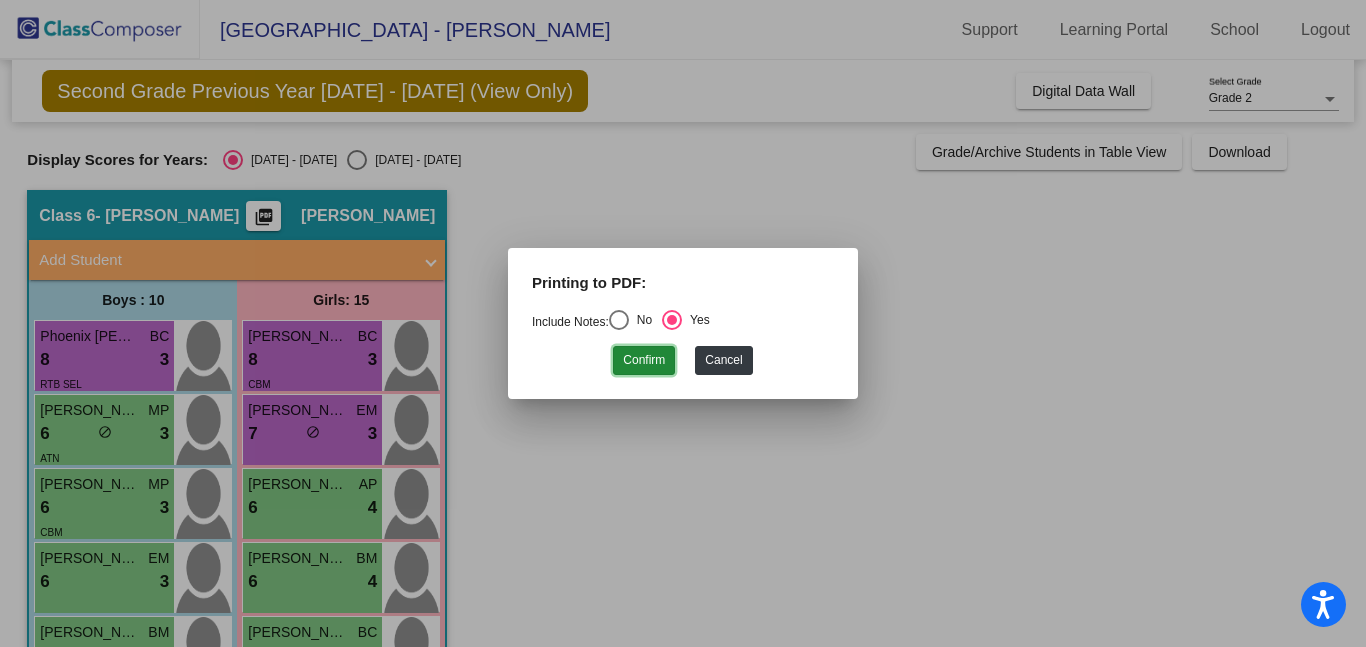 click on "Confirm" at bounding box center [644, 360] 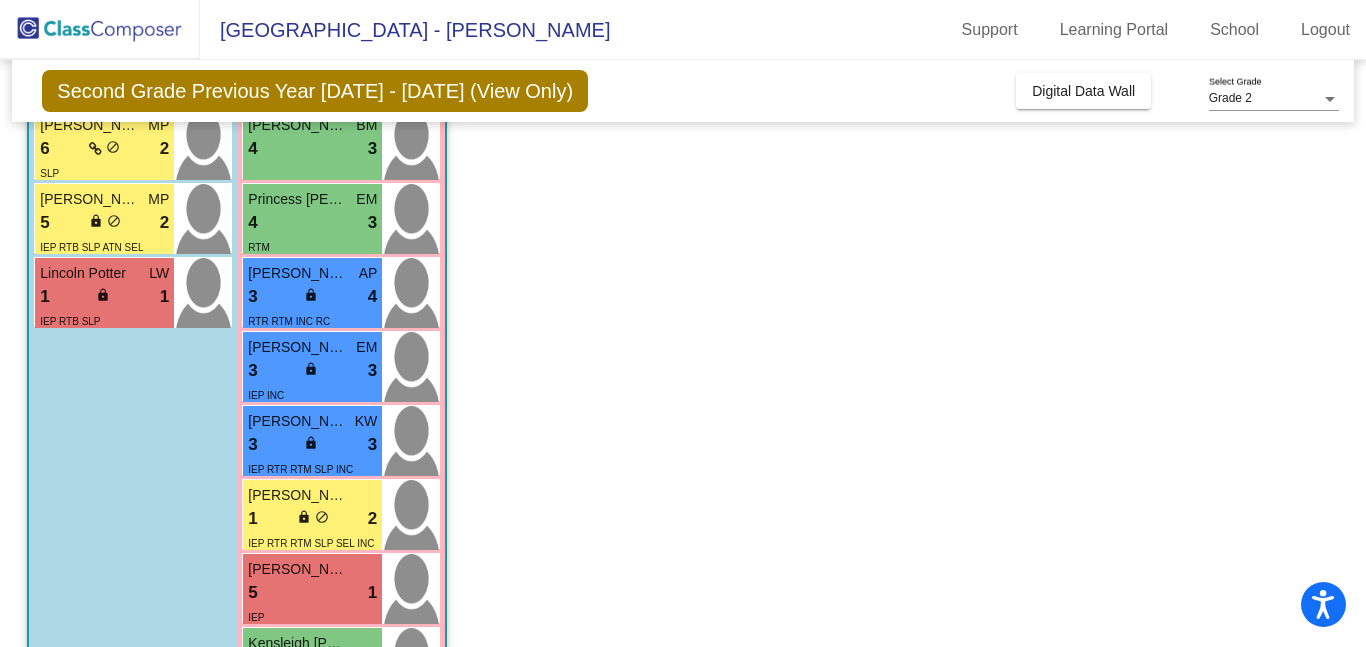 scroll, scrollTop: 738, scrollLeft: 0, axis: vertical 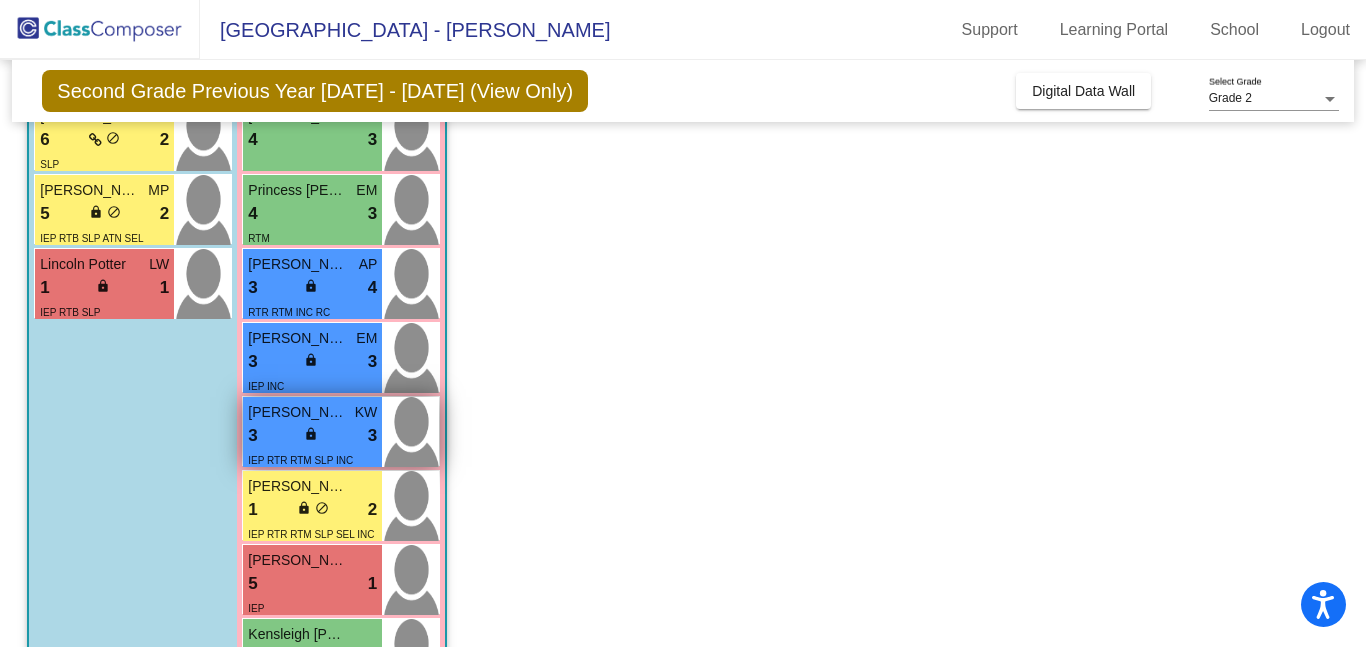 click on "3 lock do_not_disturb_alt 3" at bounding box center [312, 436] 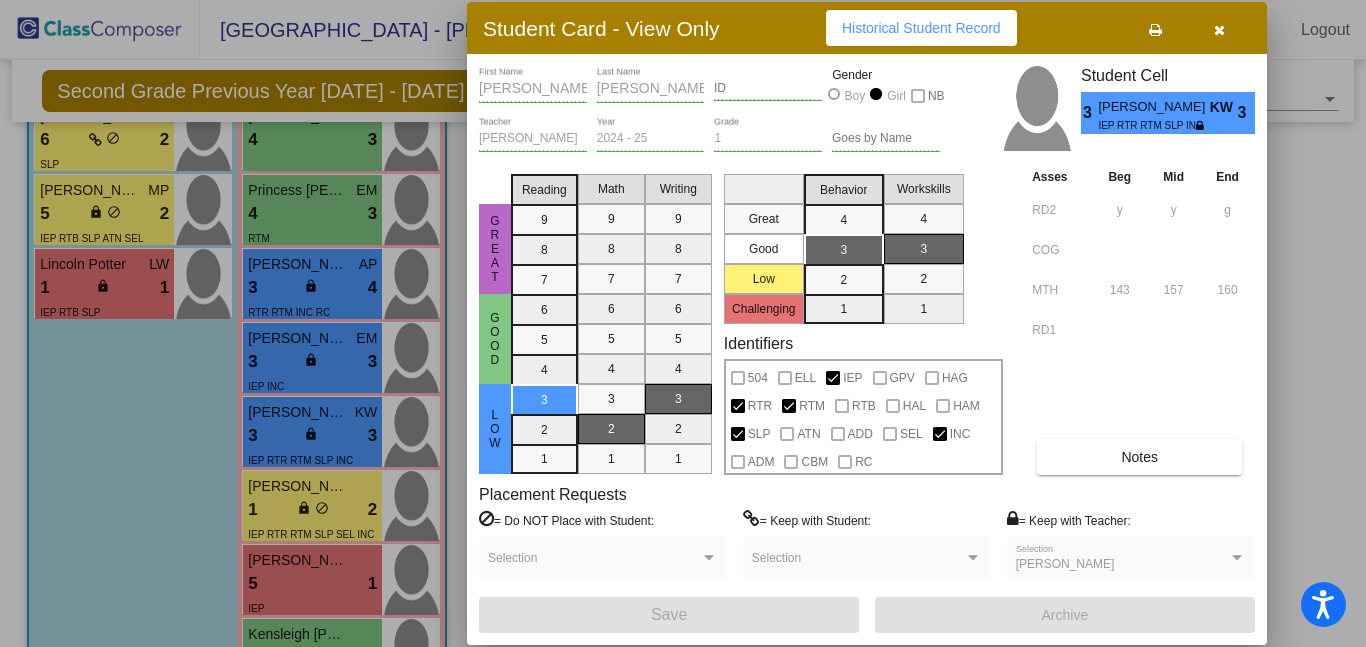 click on "Historical Student Record" at bounding box center (921, 28) 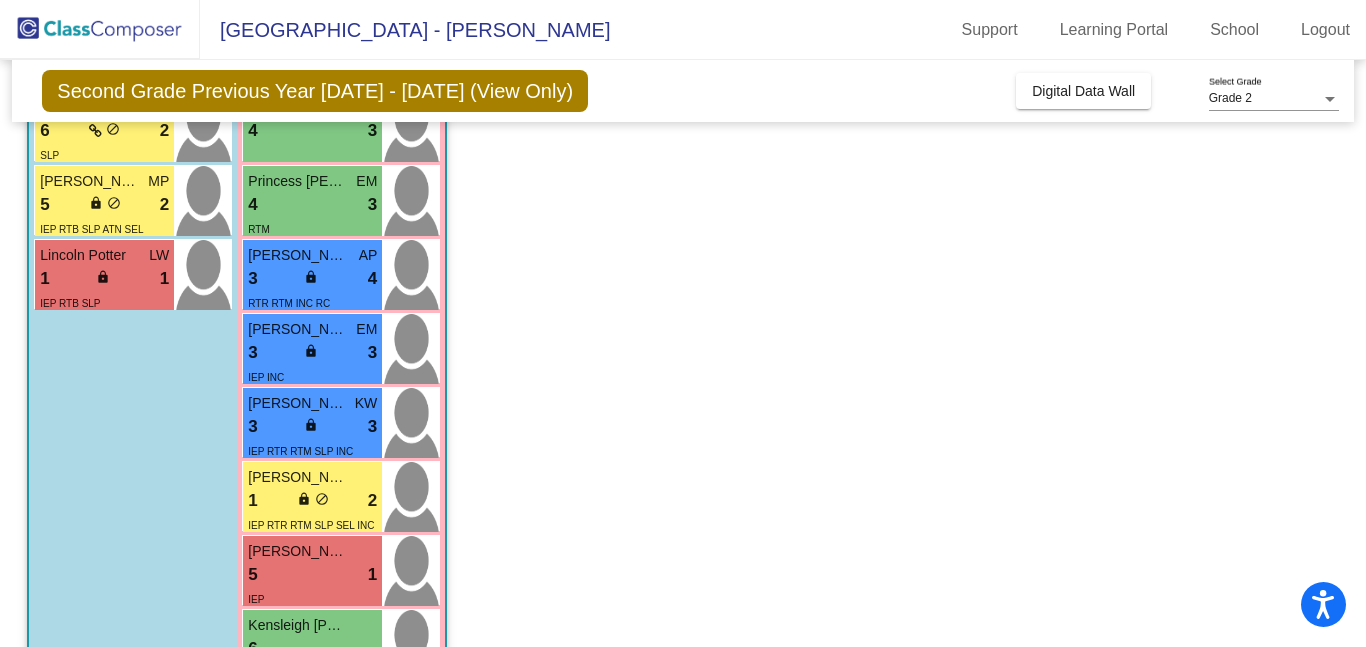 scroll, scrollTop: 815, scrollLeft: 0, axis: vertical 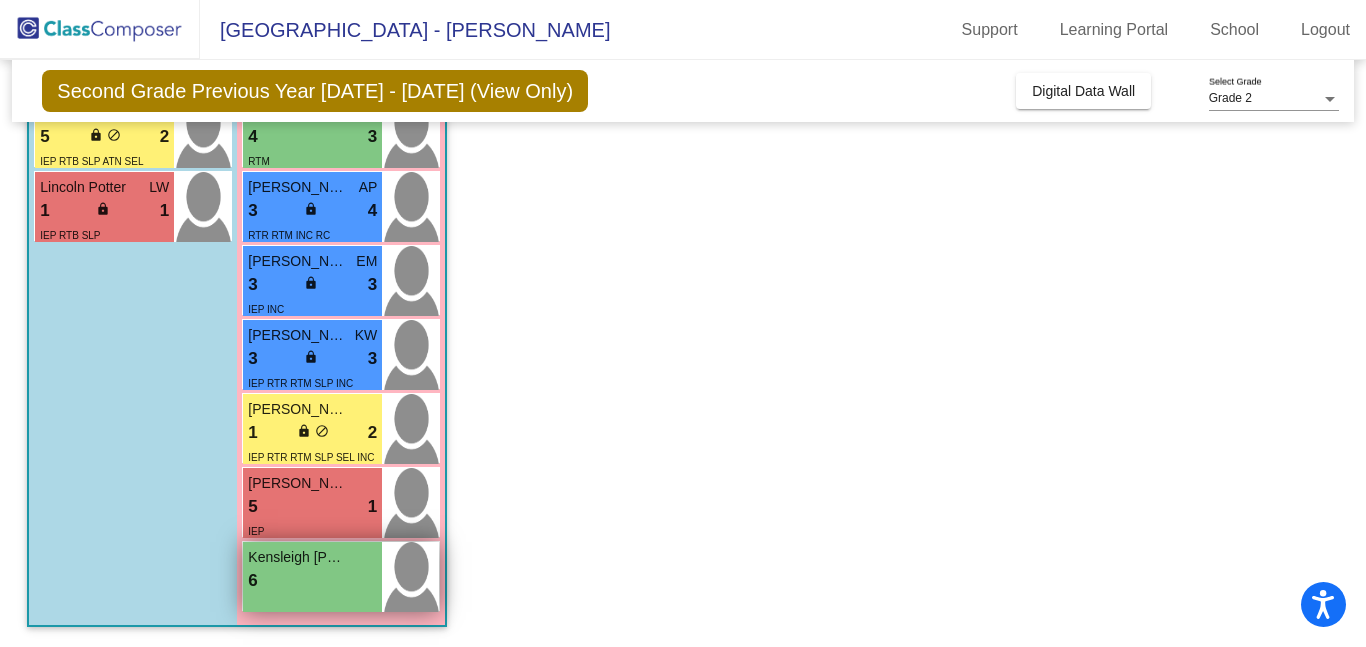 click on "6 lock do_not_disturb_alt" at bounding box center (312, 581) 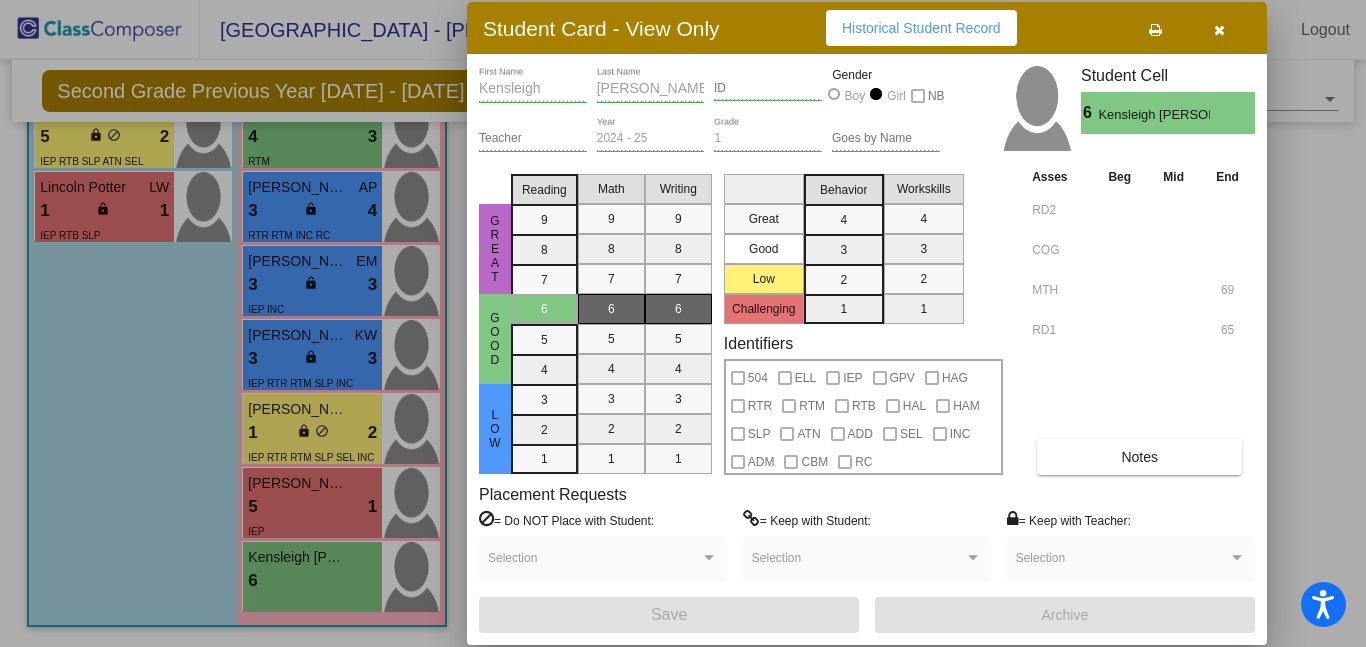 click at bounding box center (1219, 28) 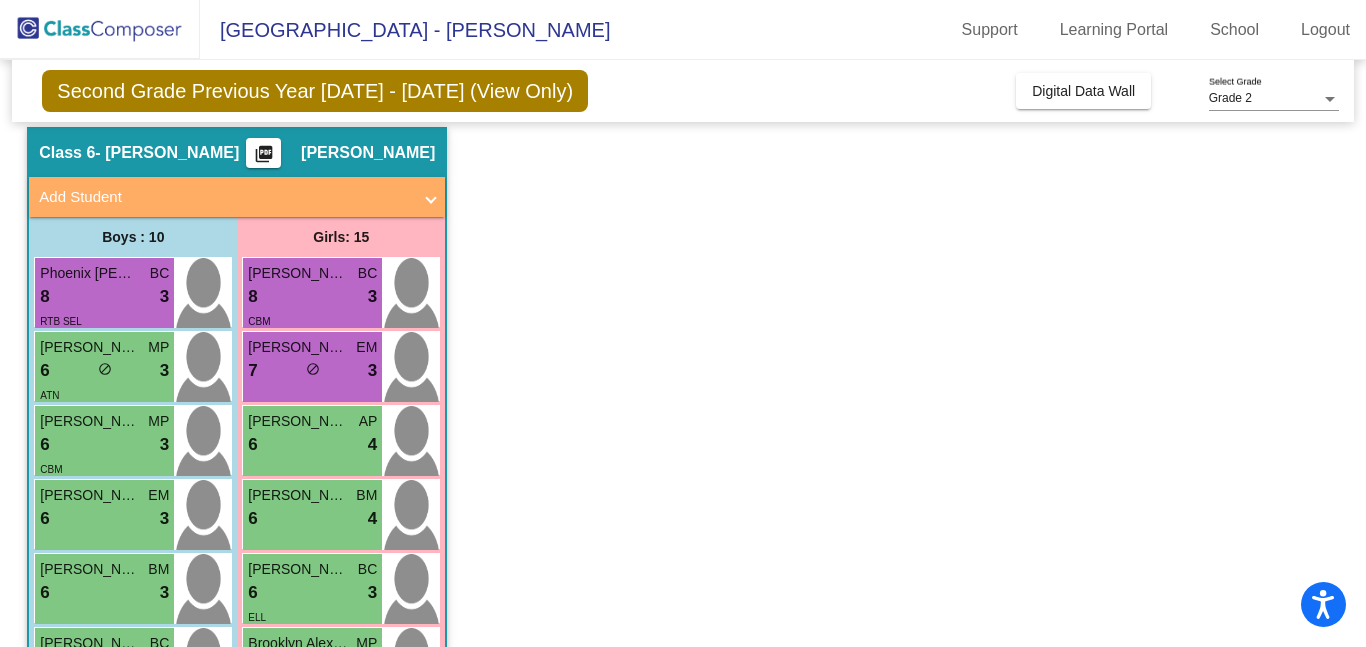 scroll, scrollTop: 65, scrollLeft: 0, axis: vertical 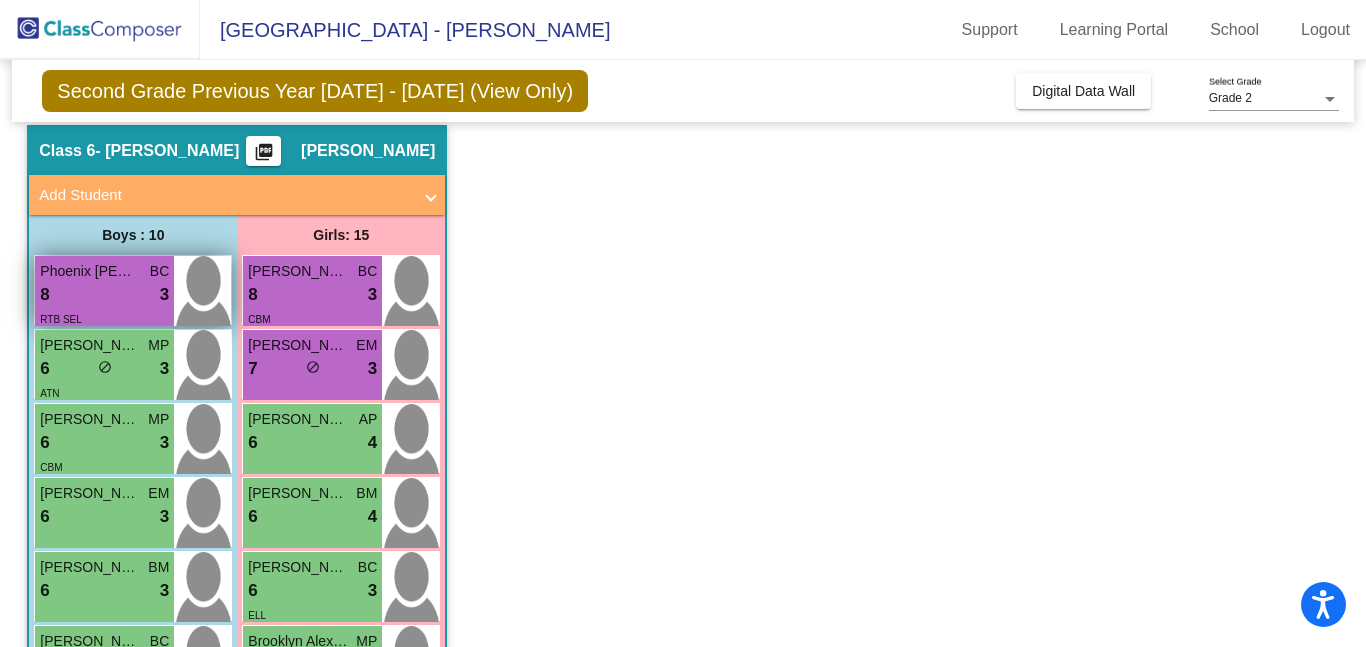 click on "Phoenix [PERSON_NAME]" at bounding box center (90, 271) 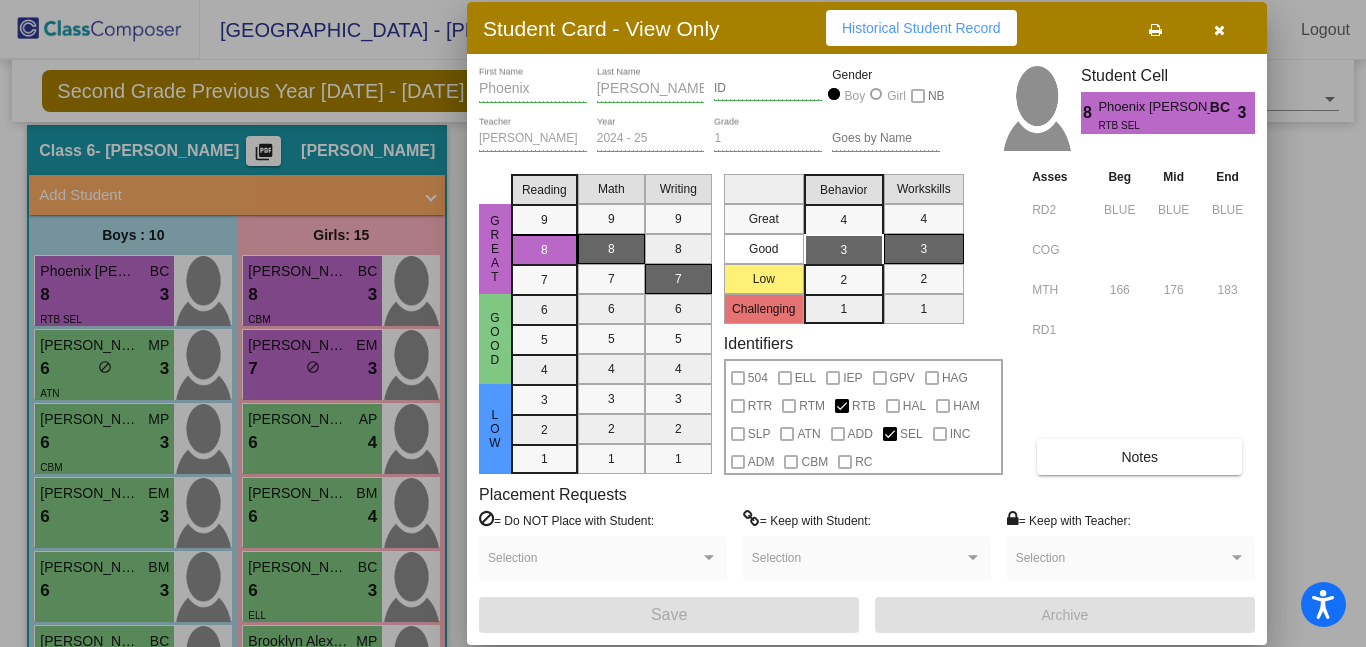 click at bounding box center [1219, 28] 